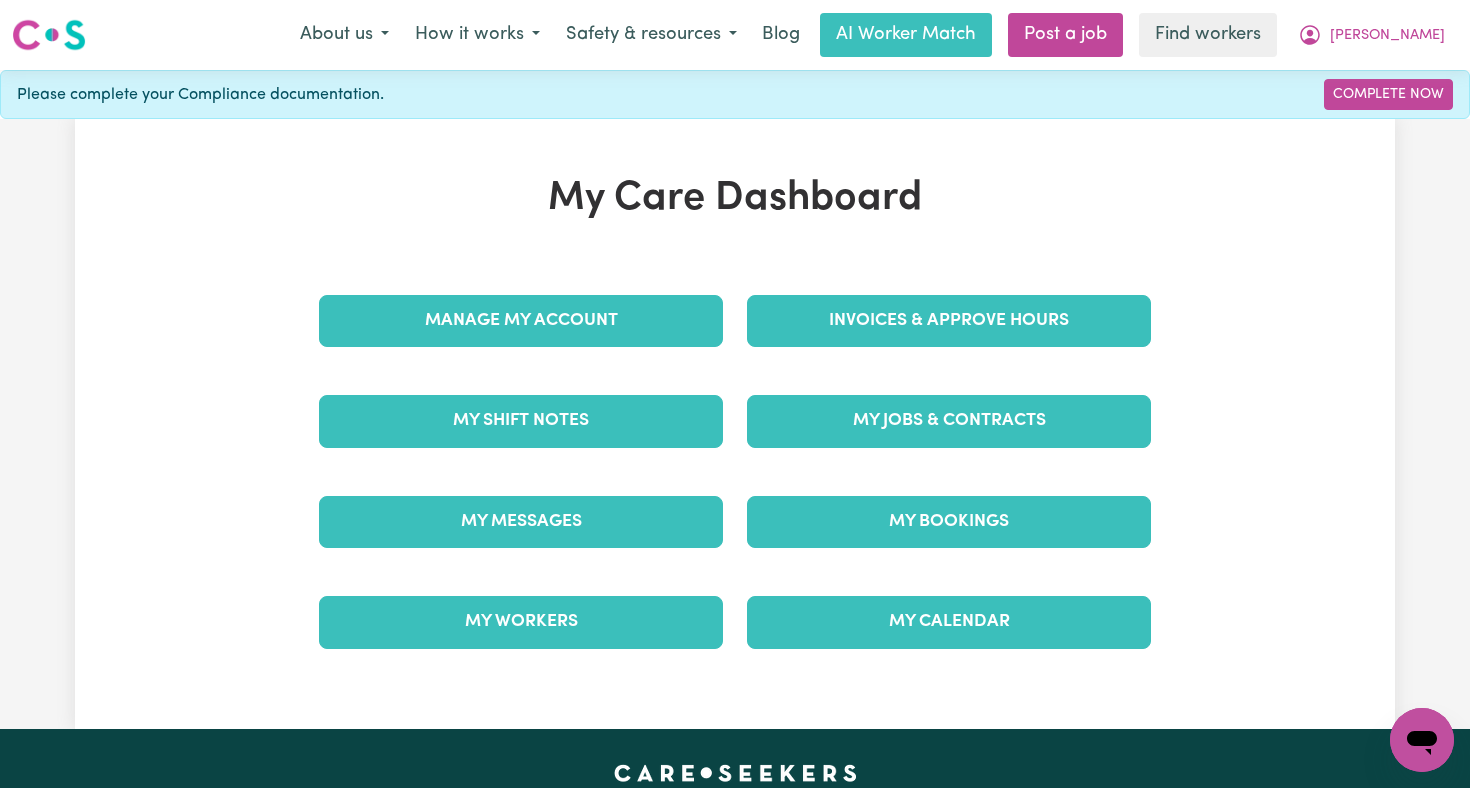 scroll, scrollTop: 0, scrollLeft: 0, axis: both 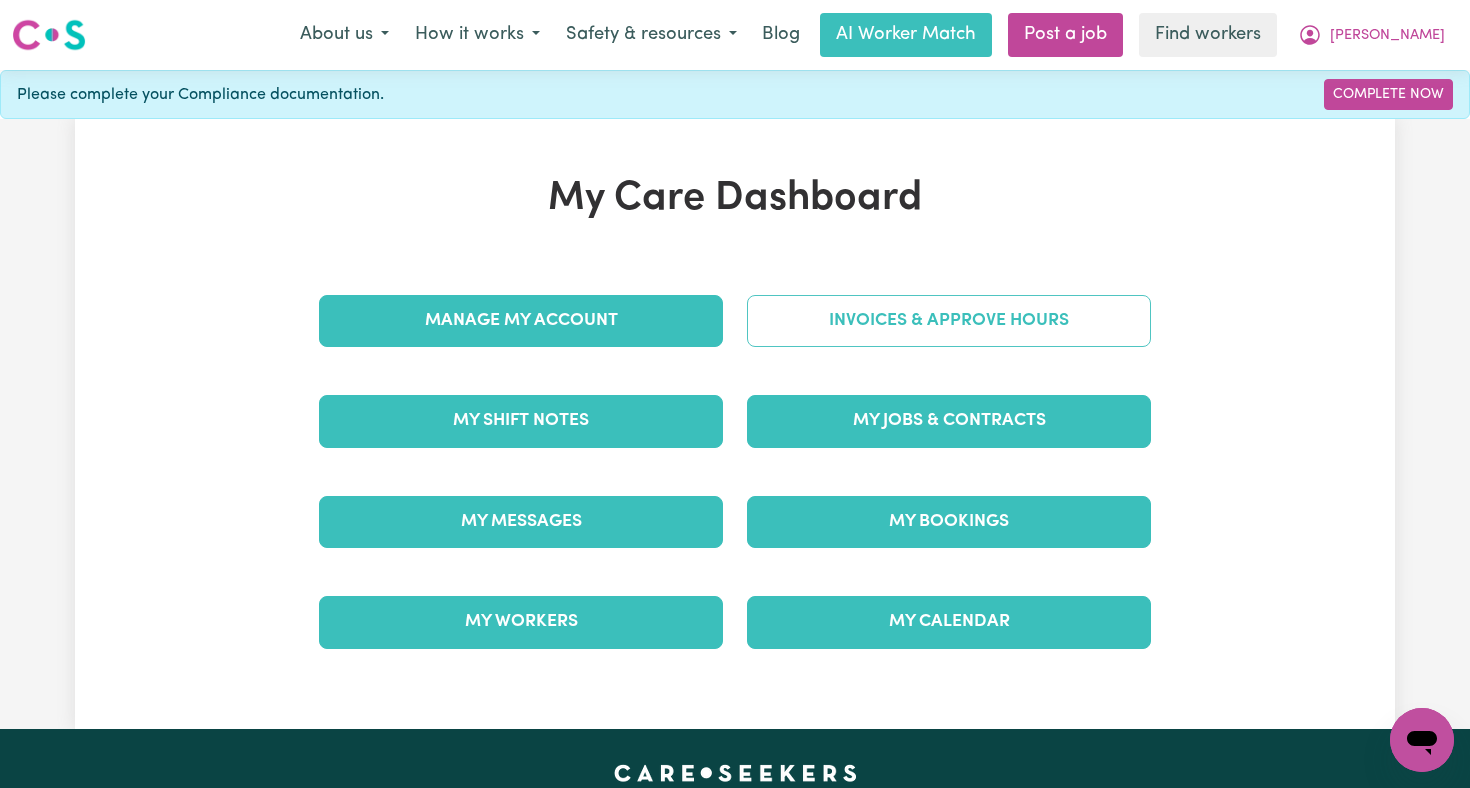click on "Invoices & Approve Hours" at bounding box center (949, 321) 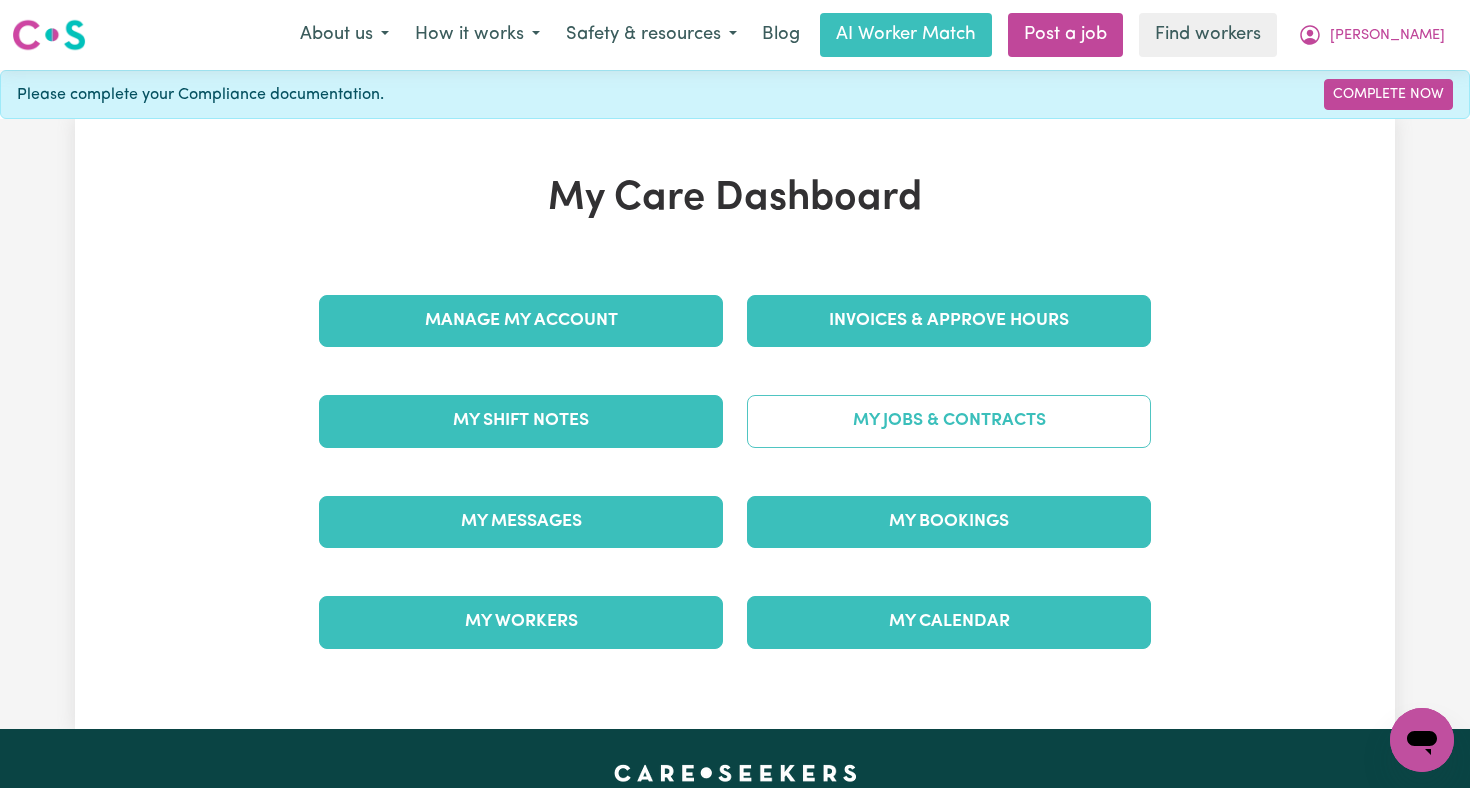 click on "My Jobs & Contracts" at bounding box center [949, 421] 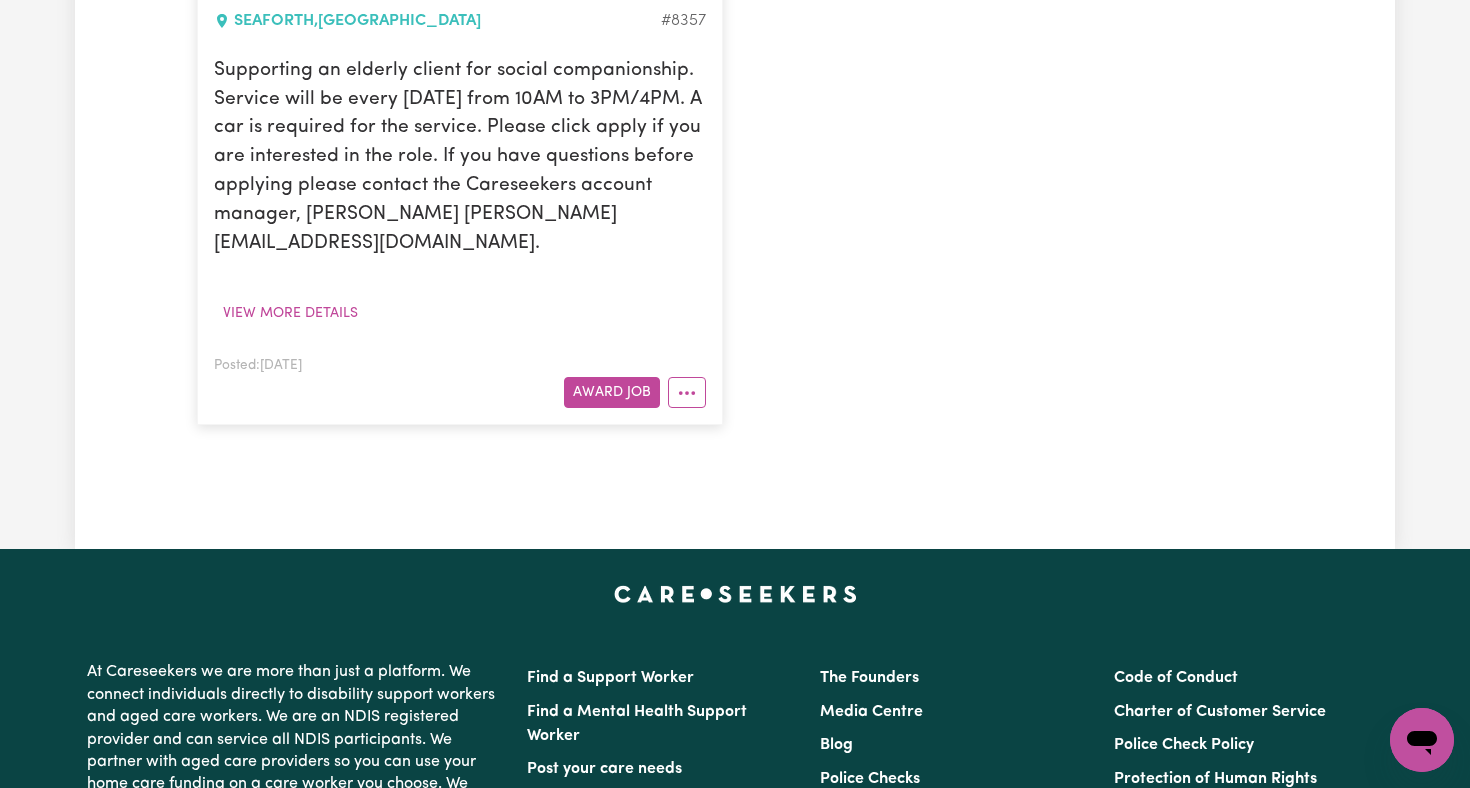 scroll, scrollTop: 797, scrollLeft: 0, axis: vertical 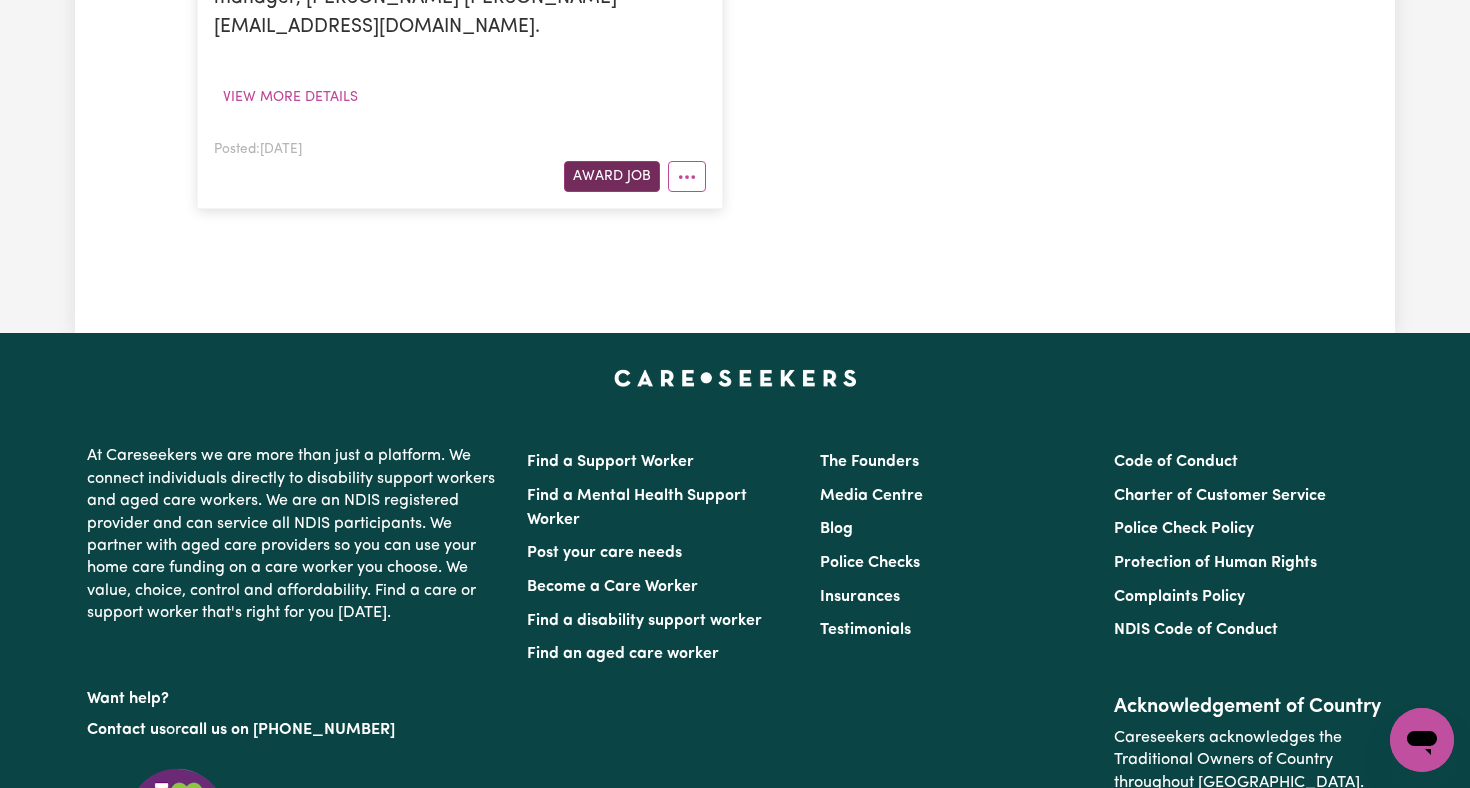 click on "Award Job" at bounding box center [612, 176] 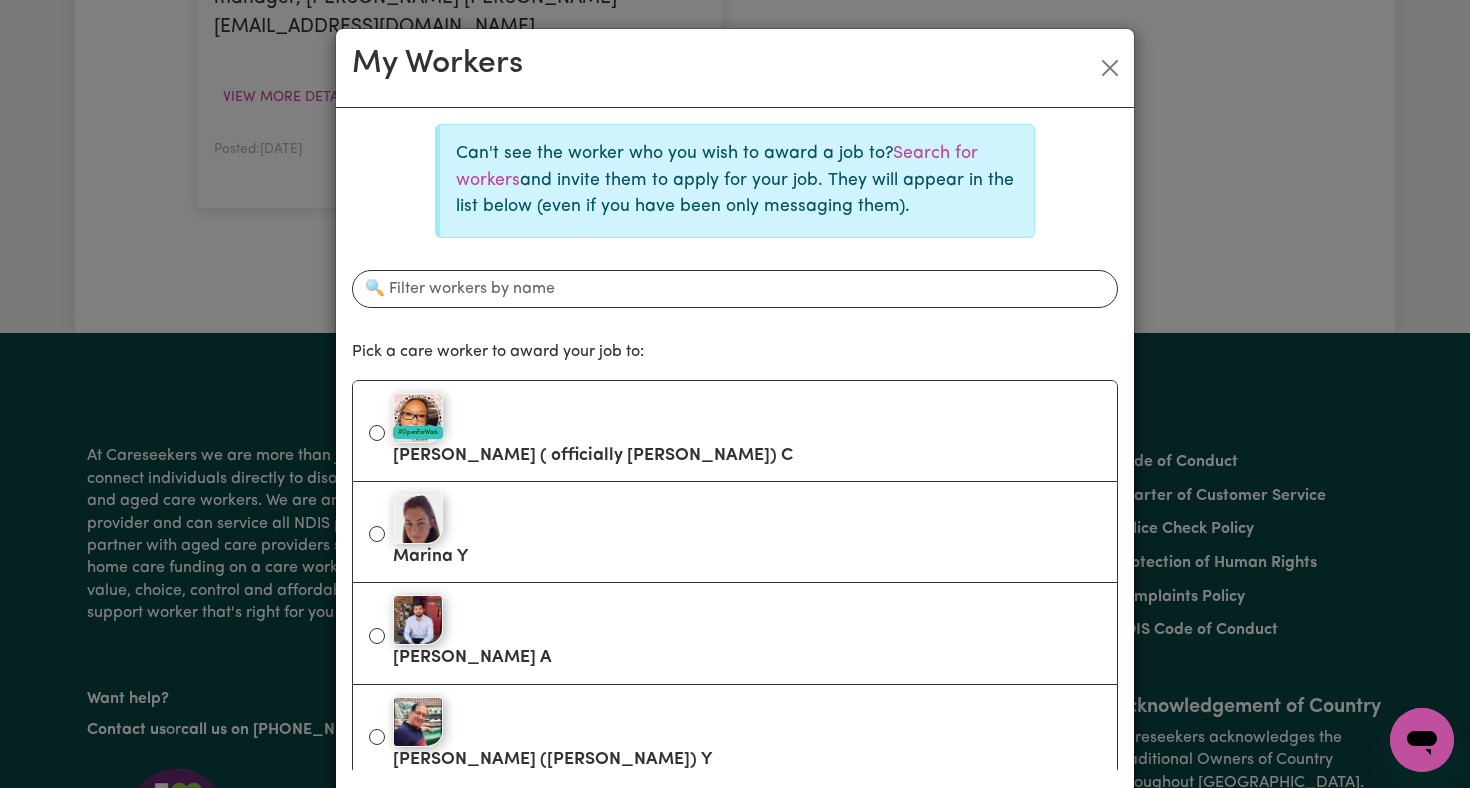 scroll, scrollTop: 19, scrollLeft: 0, axis: vertical 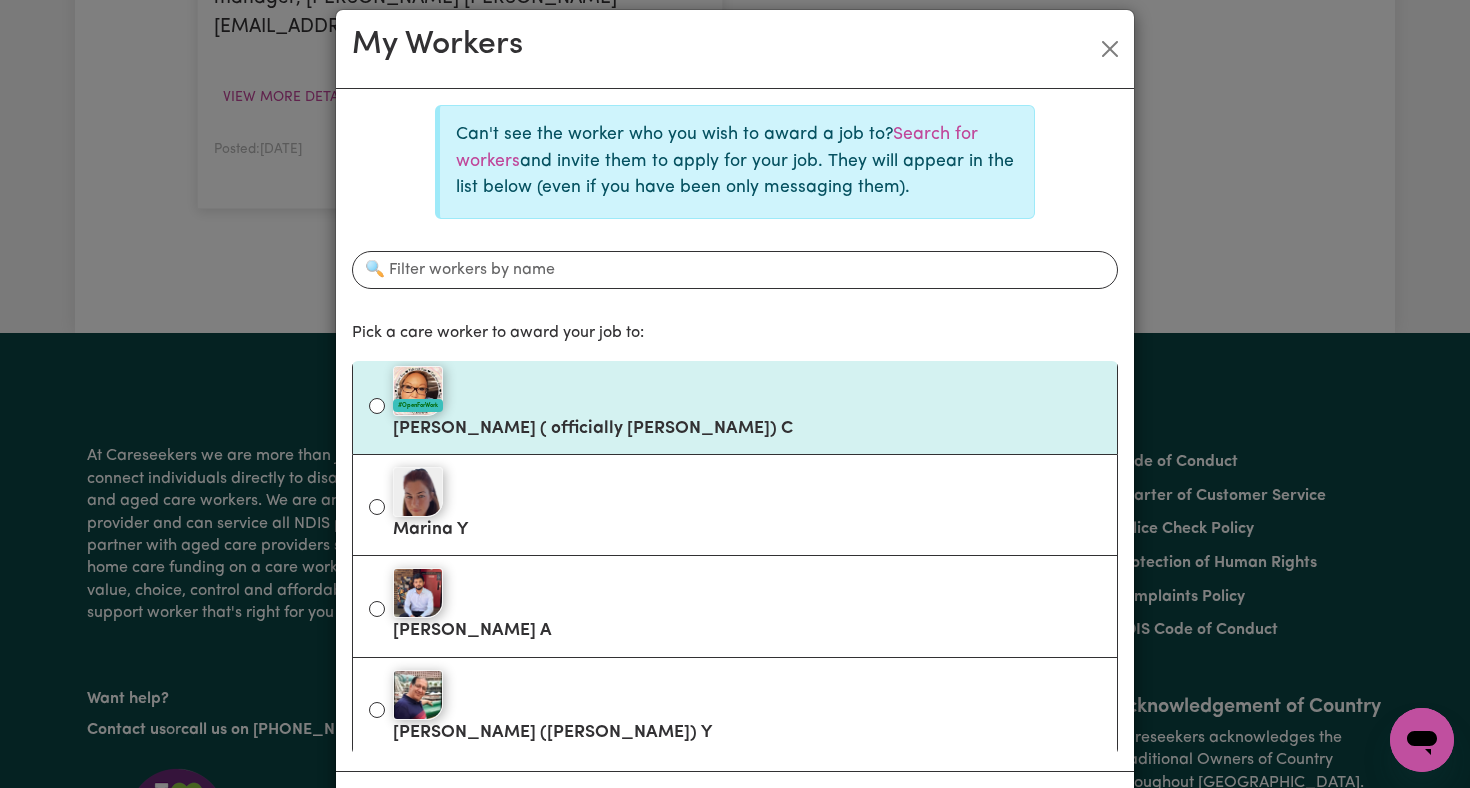 click on "#OpenForWork" at bounding box center (747, 391) 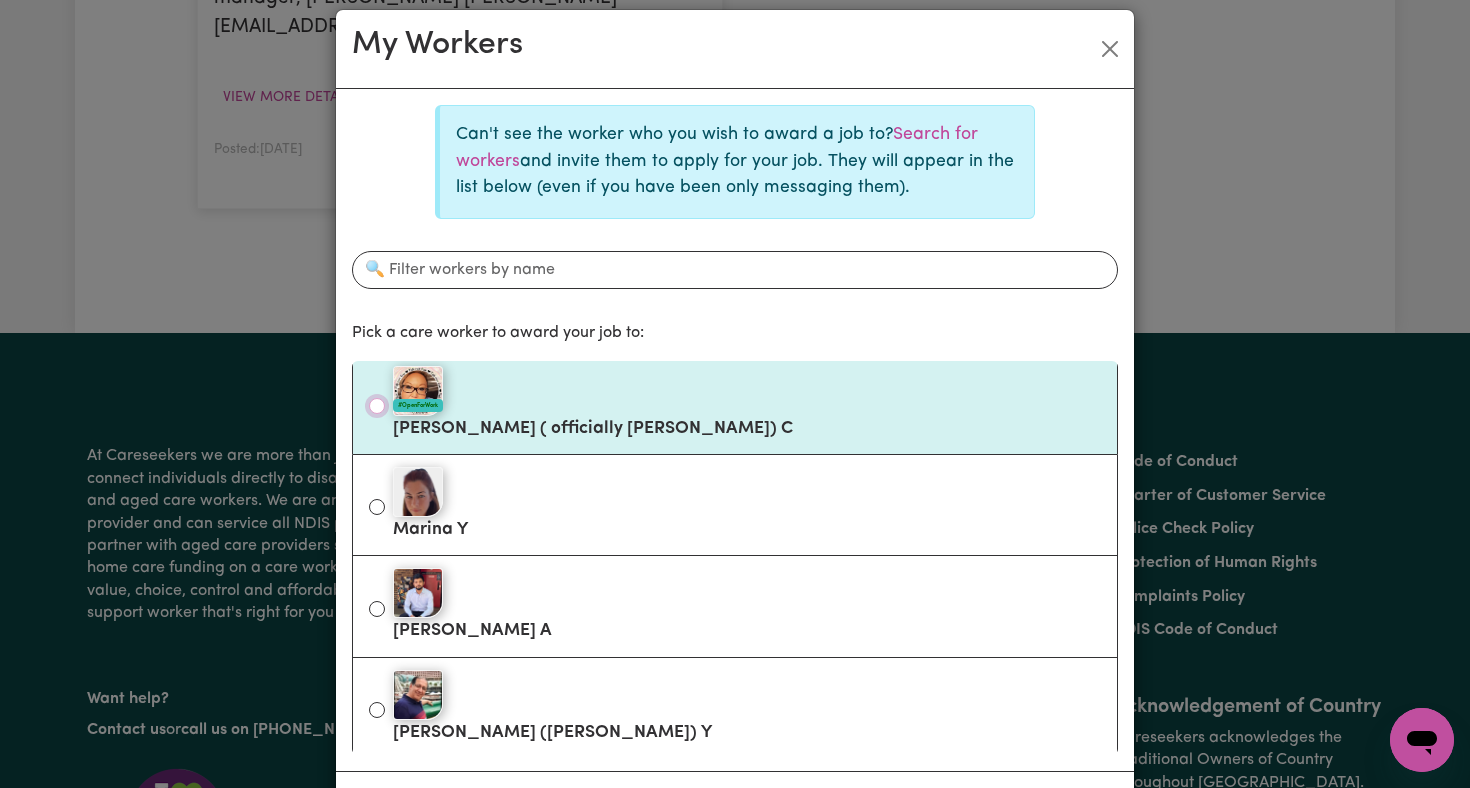 radio on "true" 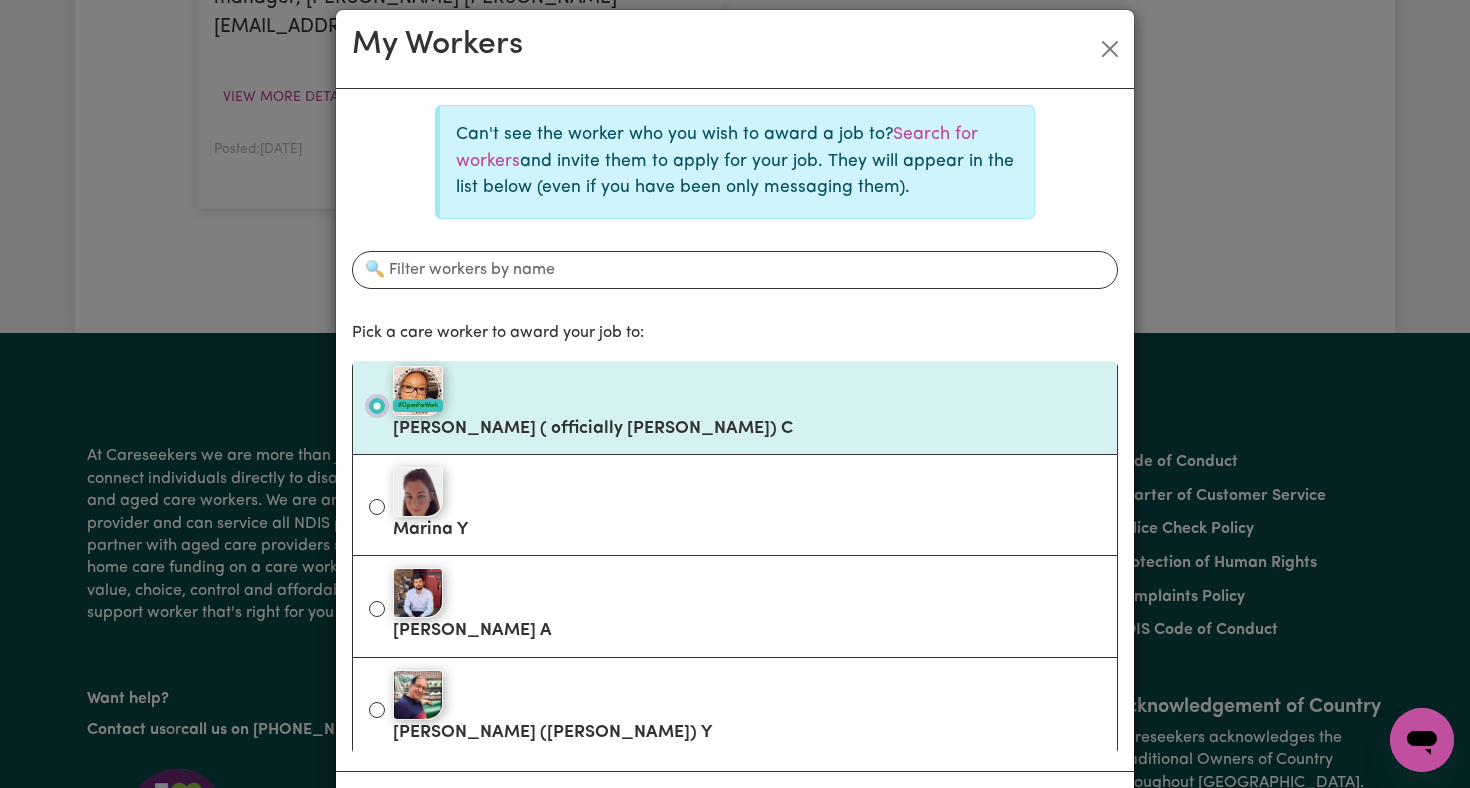 scroll, scrollTop: 114, scrollLeft: 0, axis: vertical 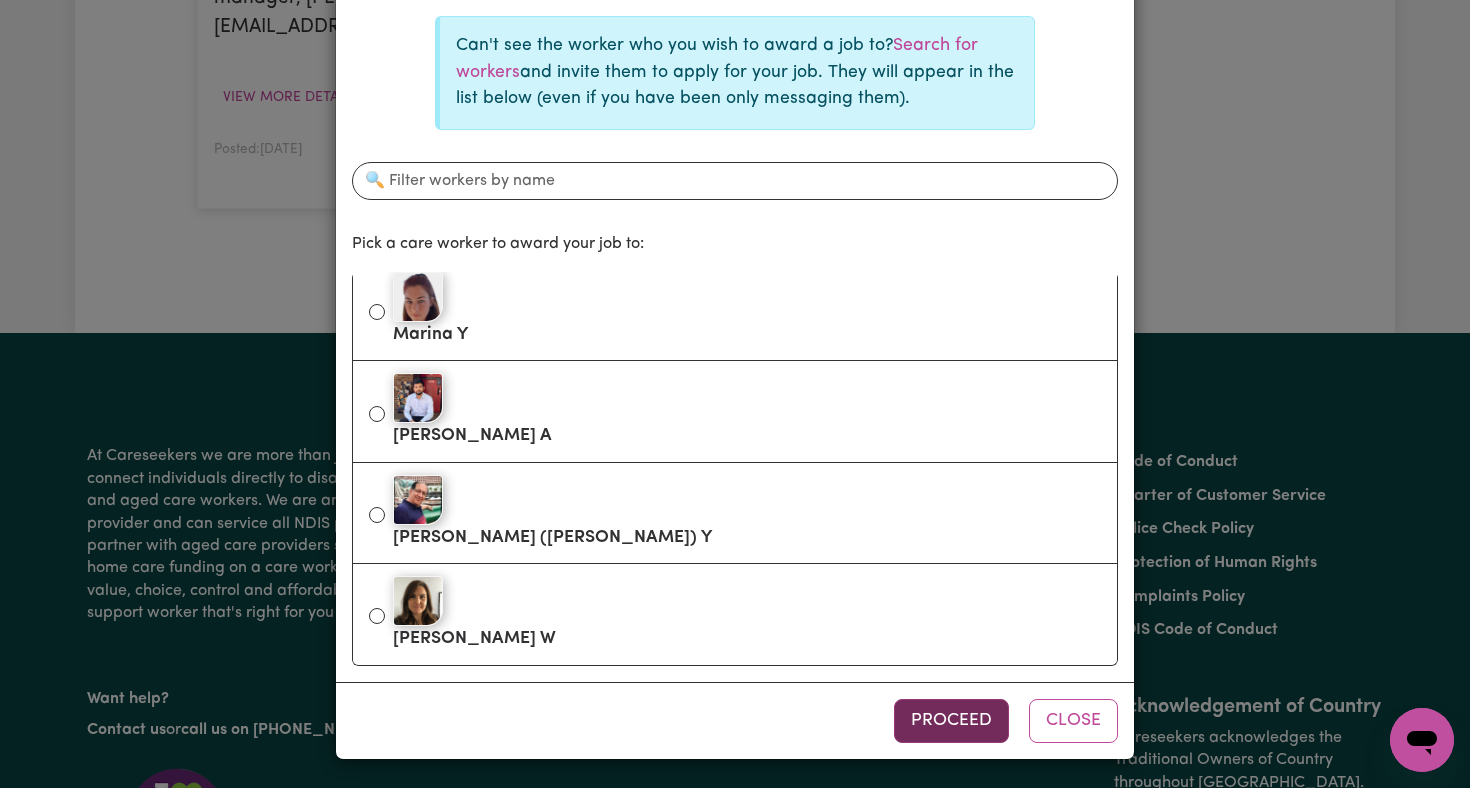 click on "Proceed" at bounding box center (951, 721) 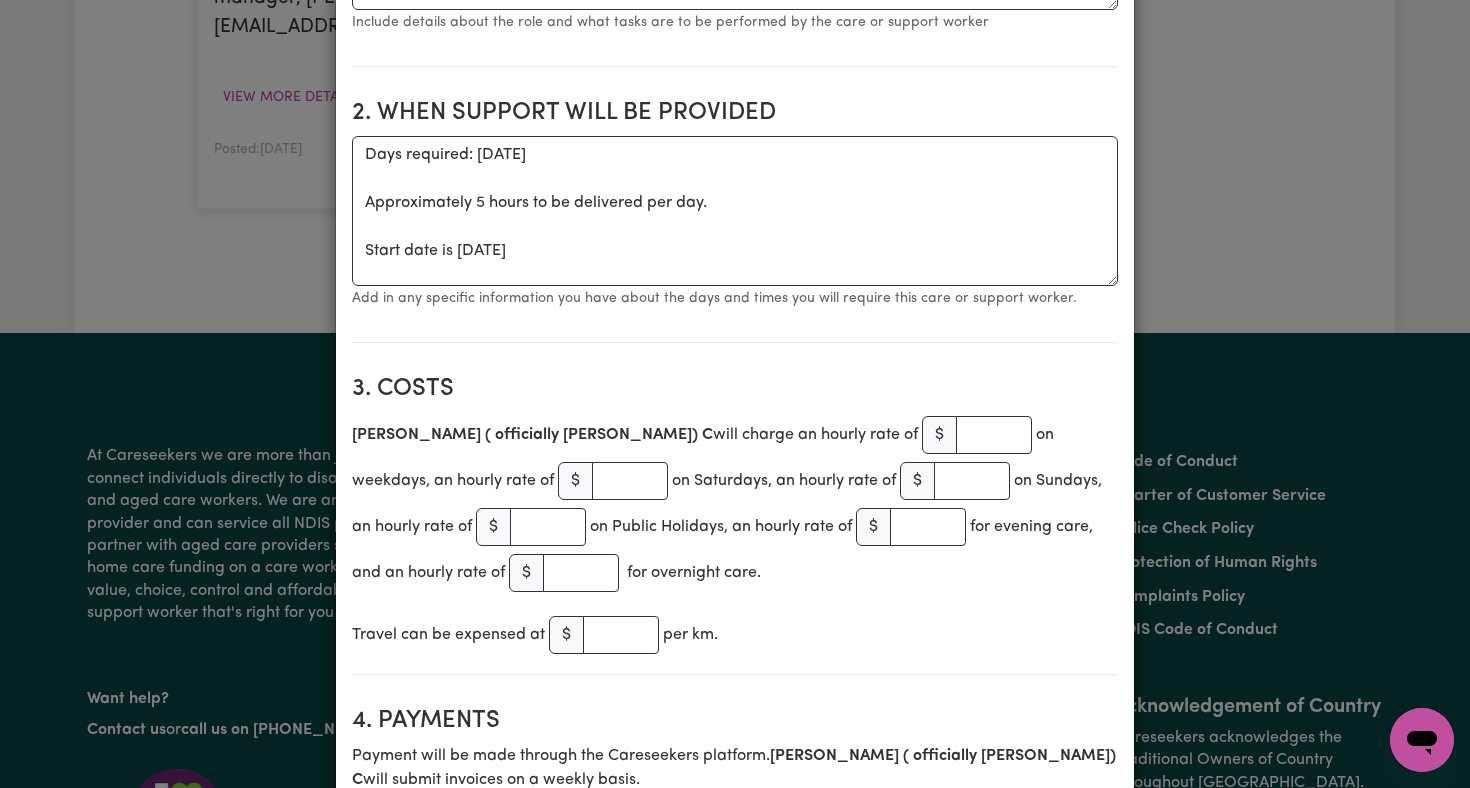 scroll, scrollTop: 805, scrollLeft: 0, axis: vertical 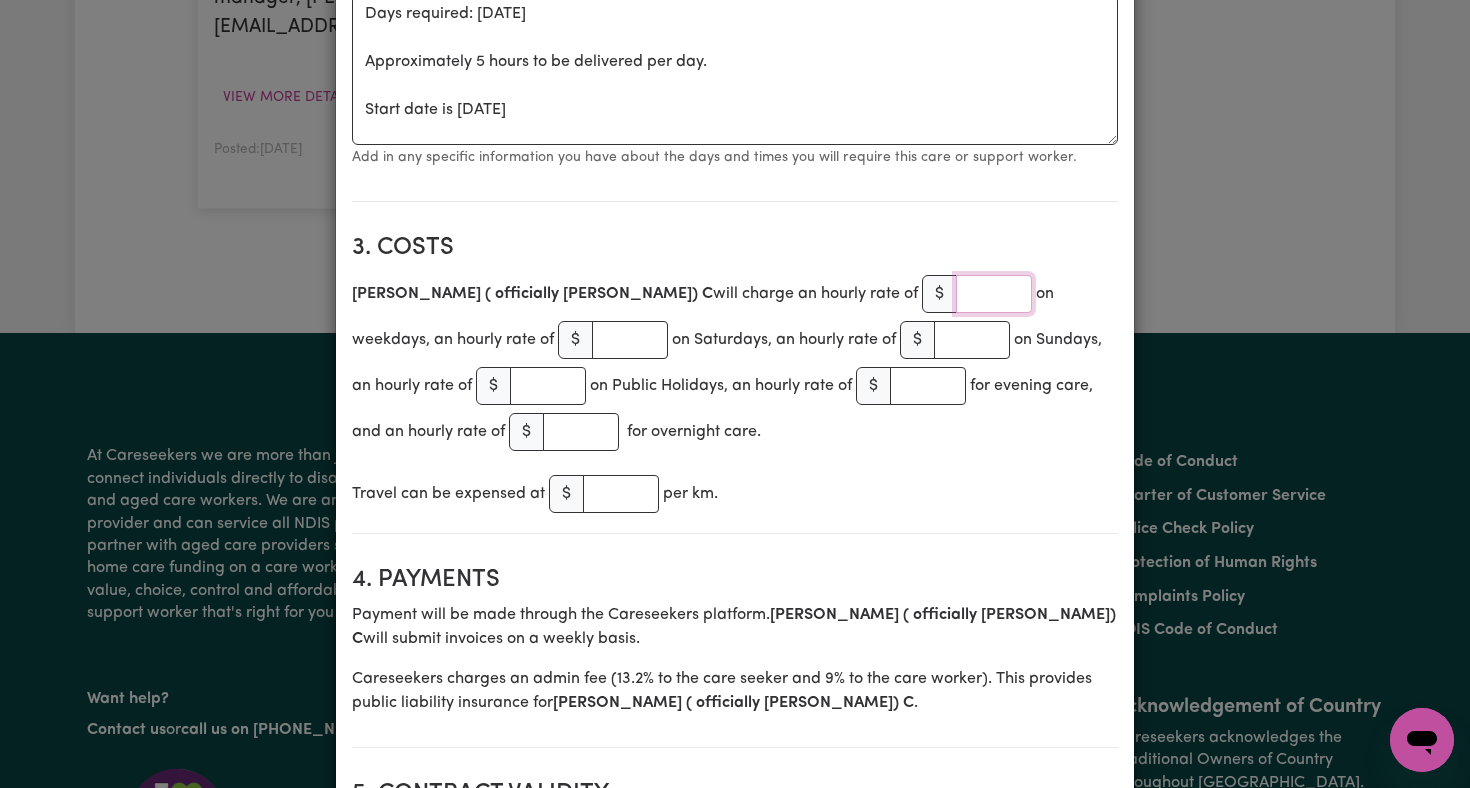 click at bounding box center (994, 294) 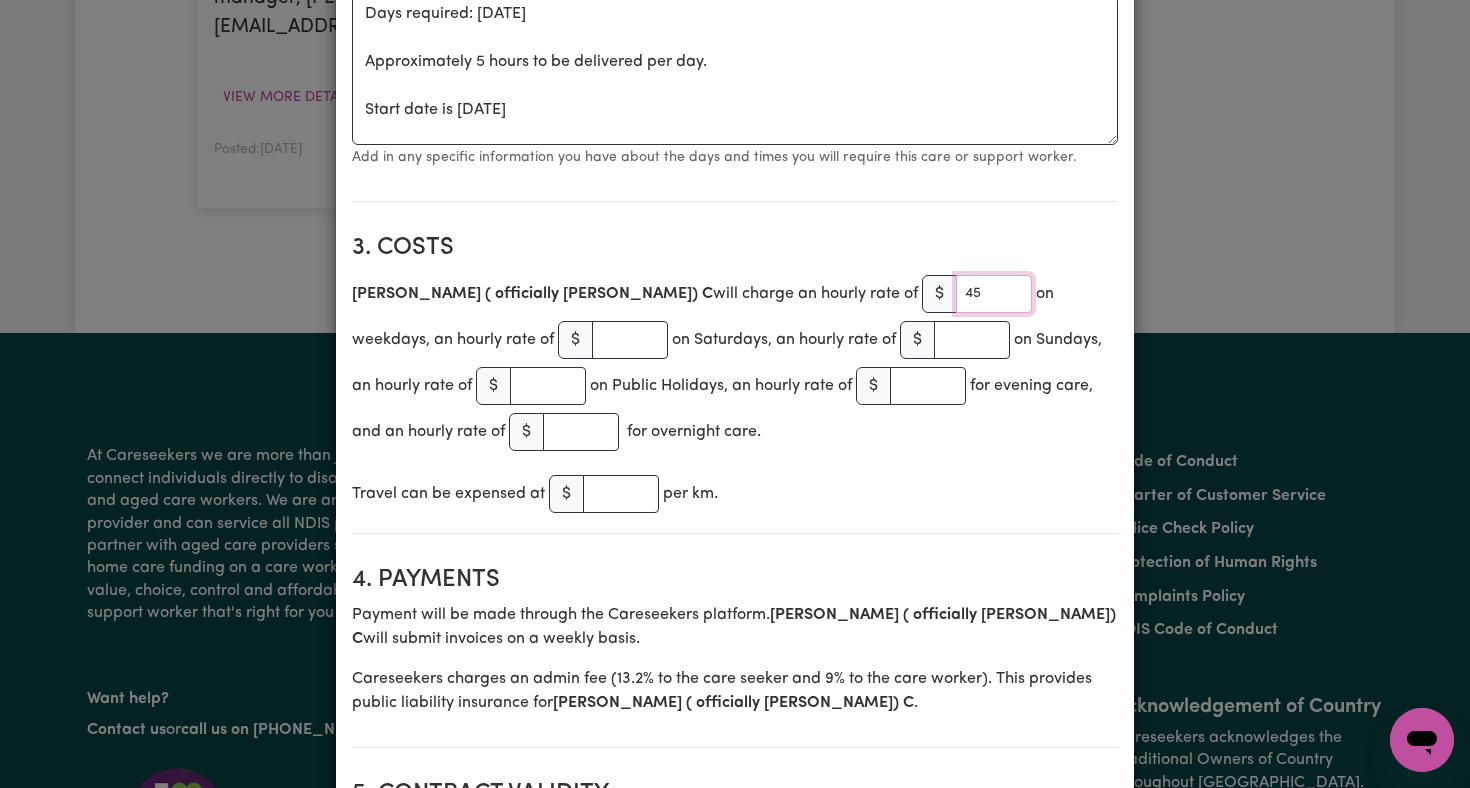type on "45" 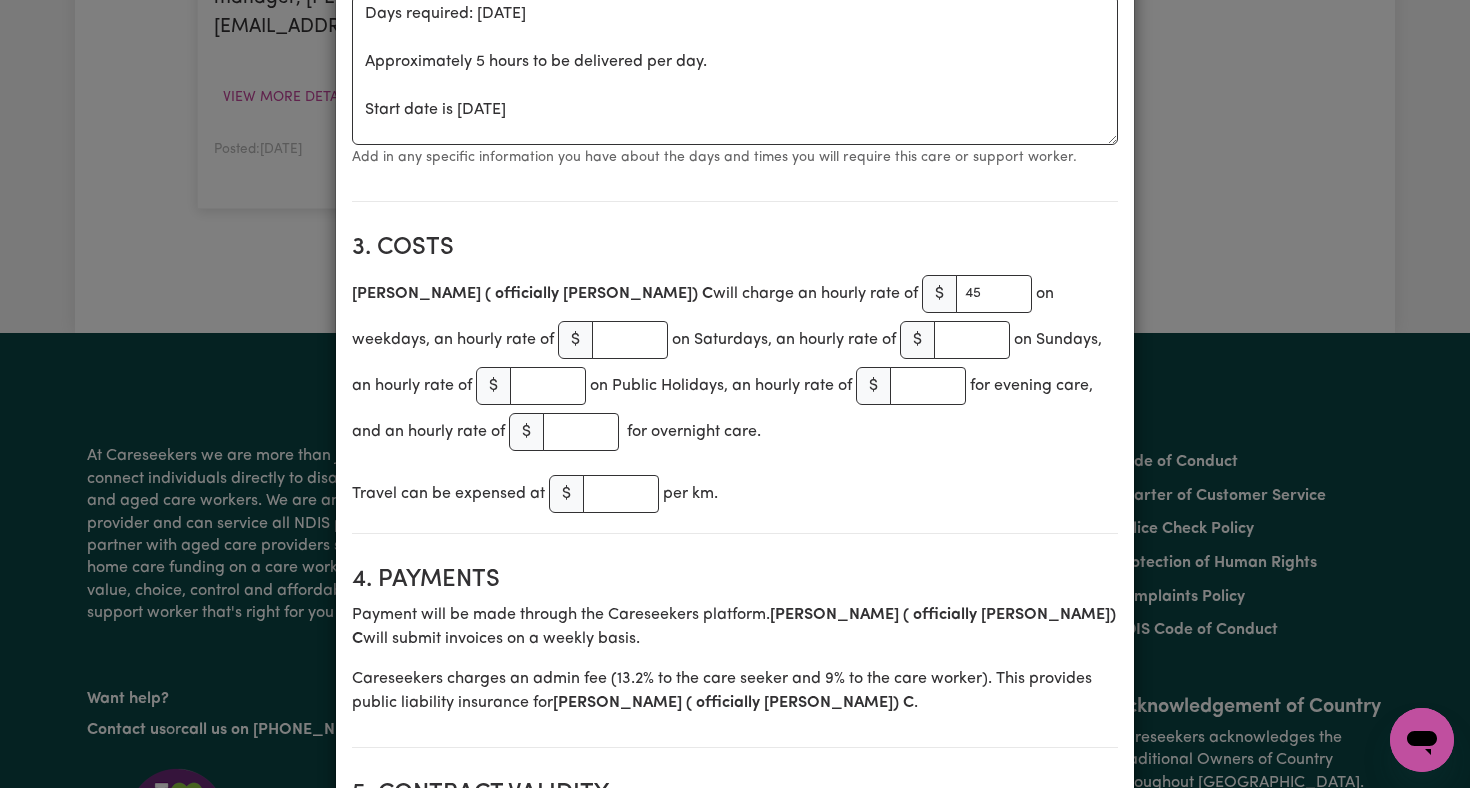 click on "3. Costs" at bounding box center (735, 248) 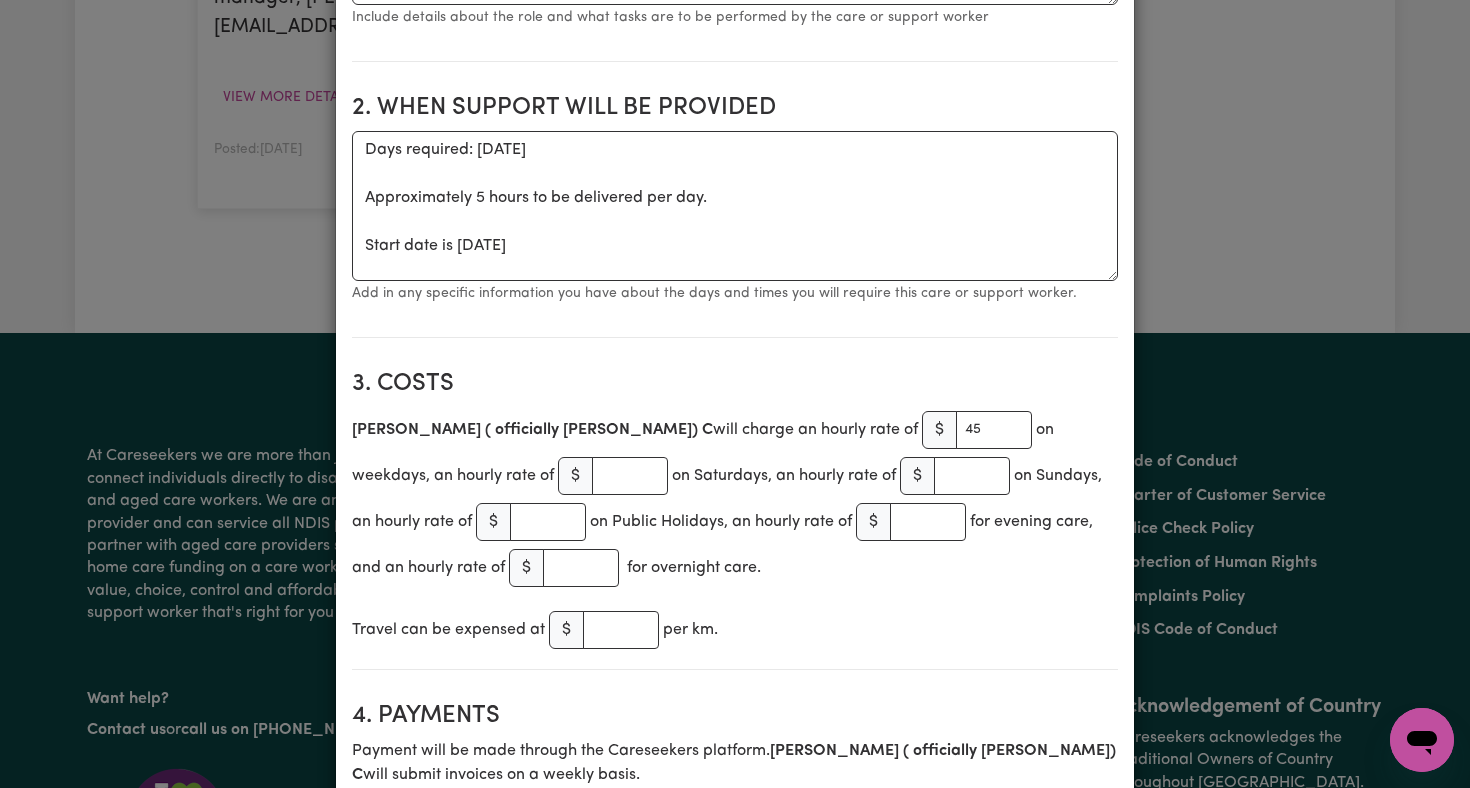 scroll, scrollTop: 668, scrollLeft: 0, axis: vertical 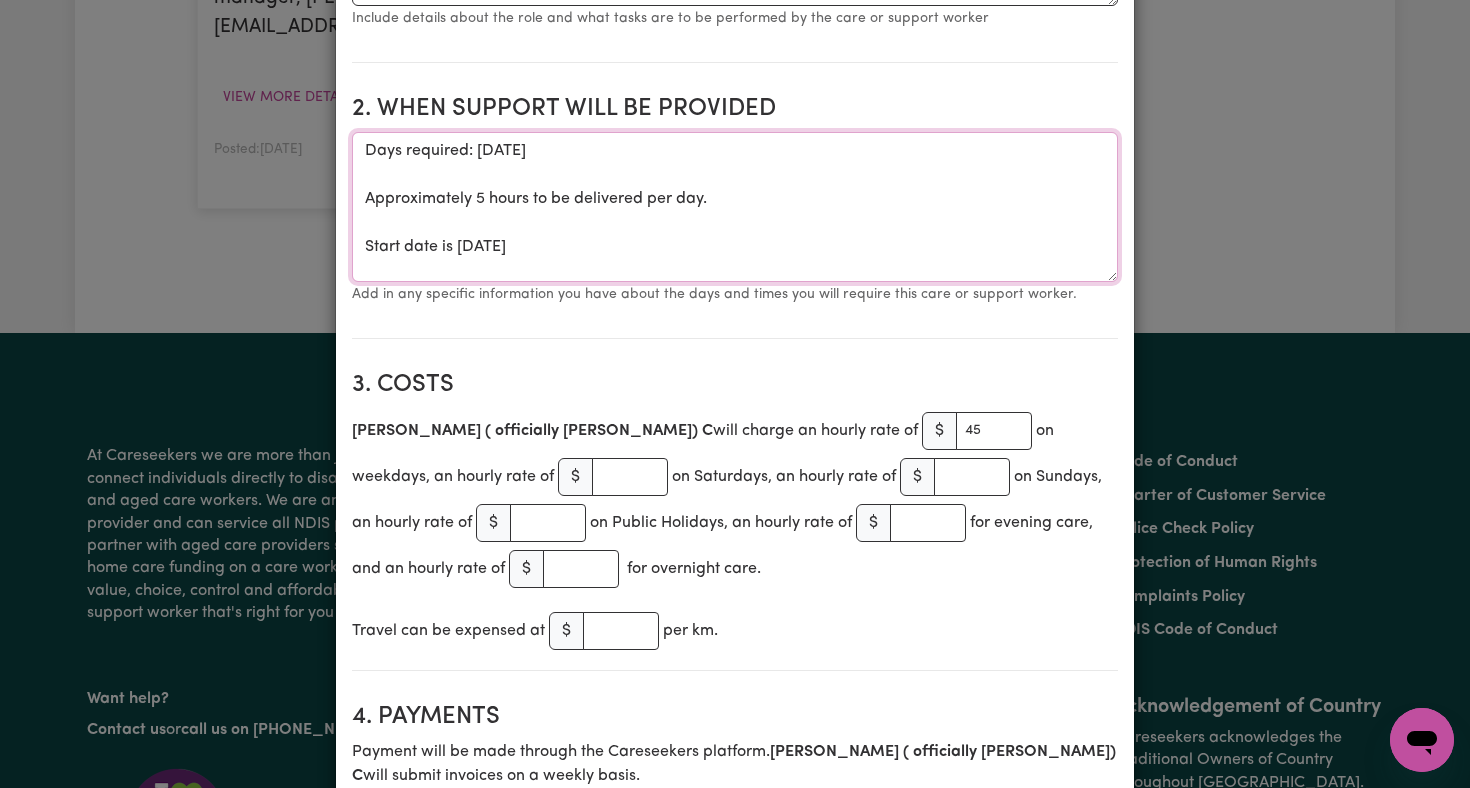 drag, startPoint x: 702, startPoint y: 239, endPoint x: 478, endPoint y: 154, distance: 239.58505 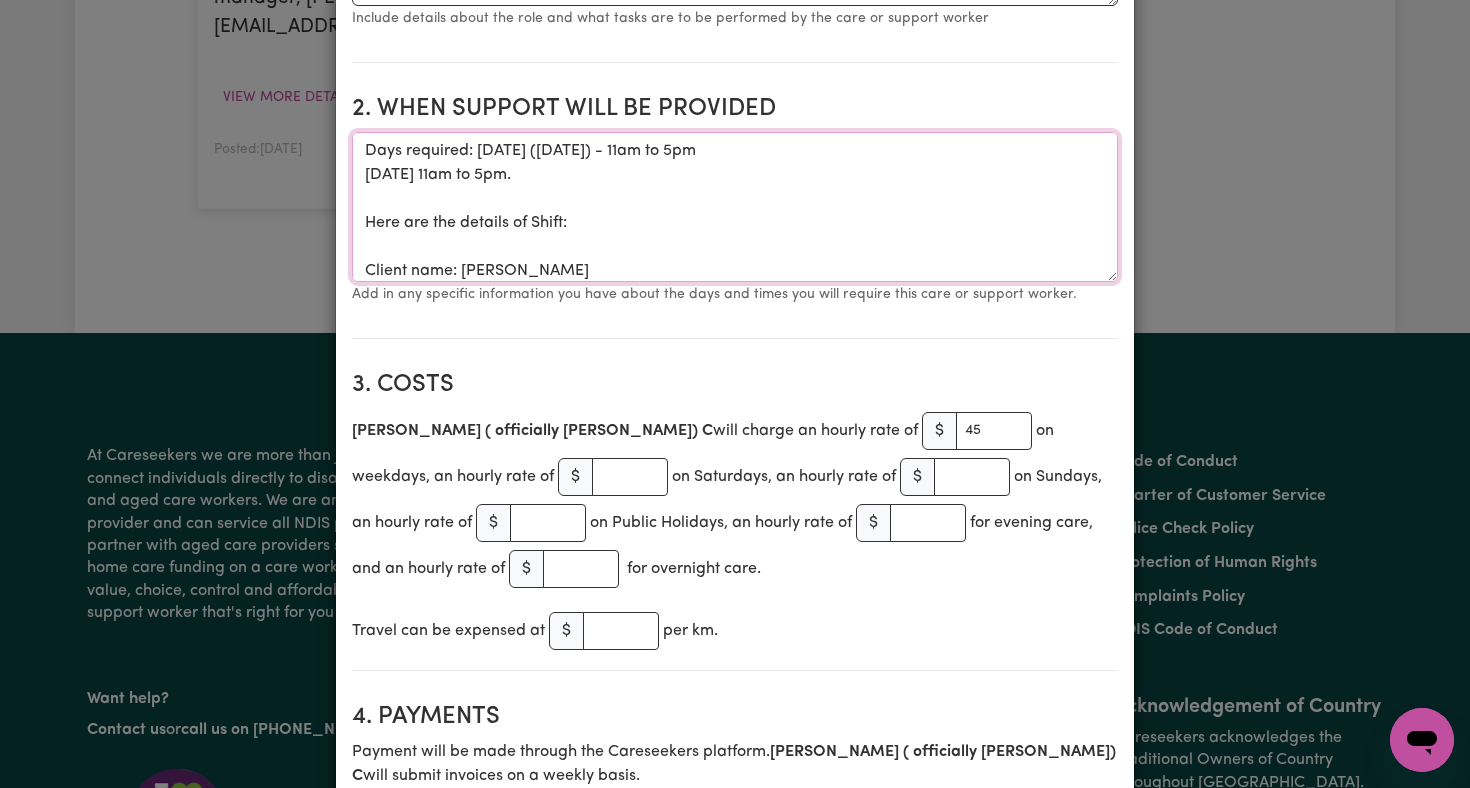 scroll, scrollTop: 46, scrollLeft: 0, axis: vertical 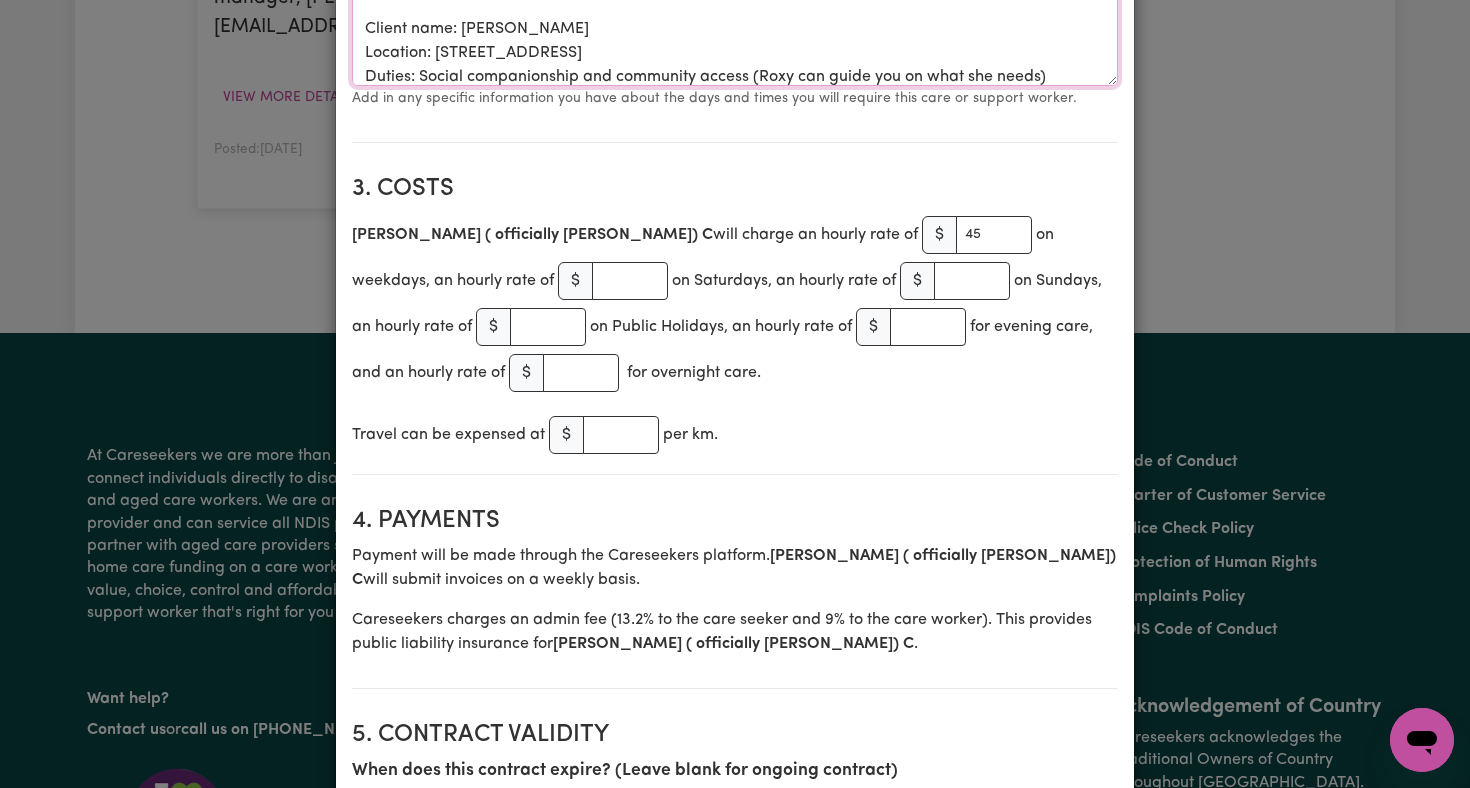 type on "Days required: Thursday (tomorrow) - 11am to 5pm
Friday 11/07 - 11am to 5pm.
Here are the details of Shift:
Client name: Roxanne Holmes
Location: 47 Baranbali Ave Seaforth NSW 2092
Duties: Social companionship and community access (Roxy can guide you on what she needs)" 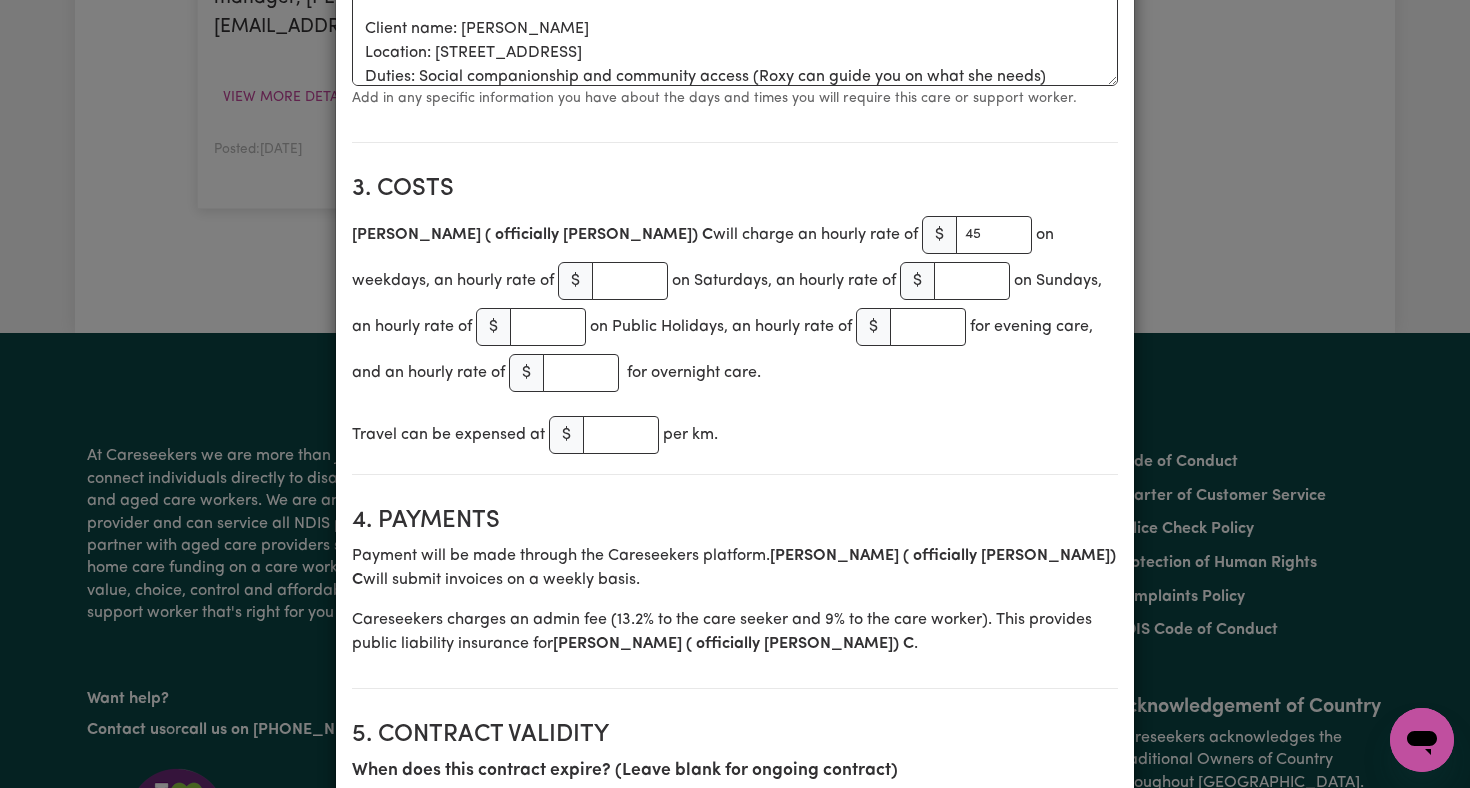 scroll, scrollTop: 1565, scrollLeft: 0, axis: vertical 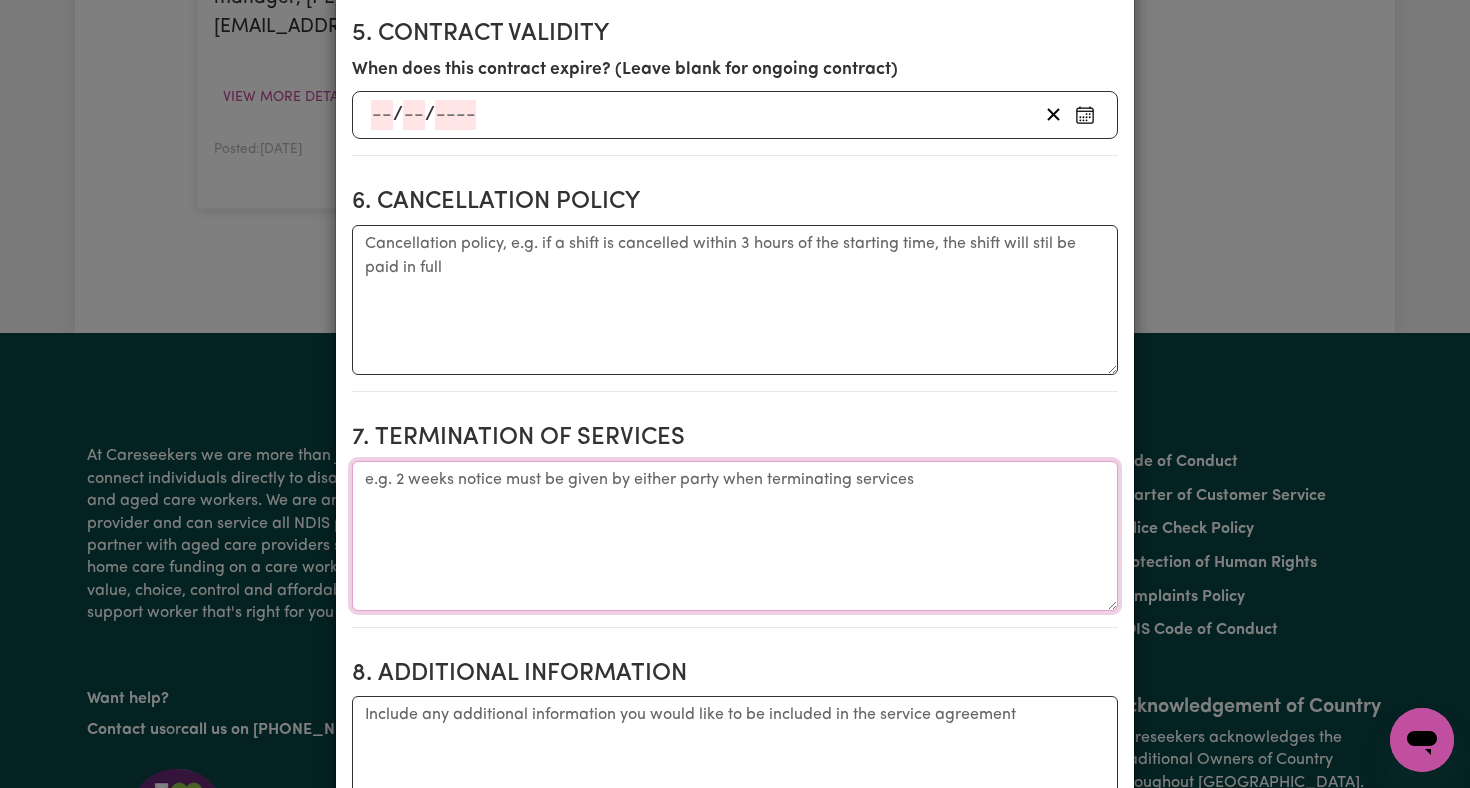 click on "Termination policy" at bounding box center [735, 536] 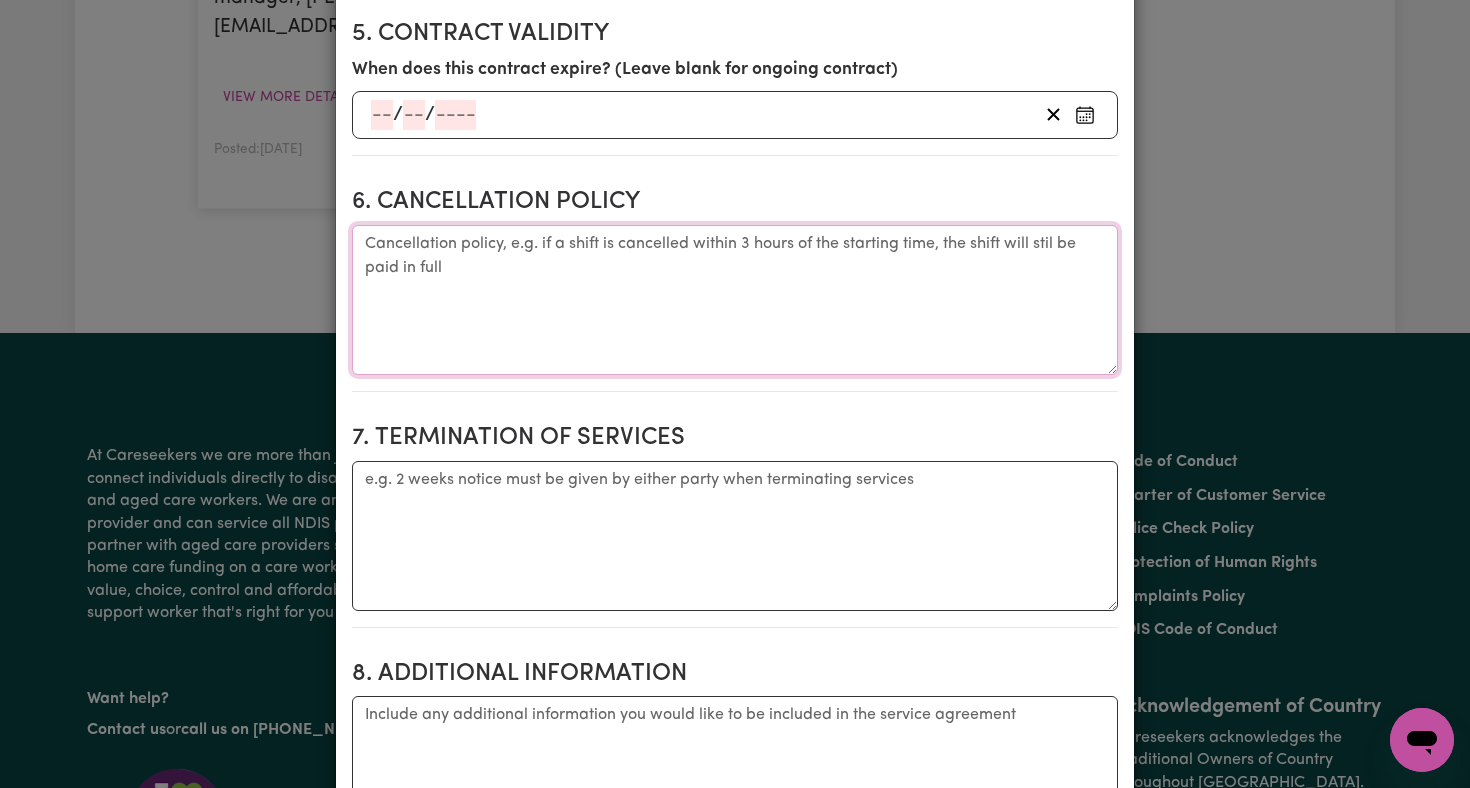 click on "Cancellation policy" at bounding box center [735, 300] 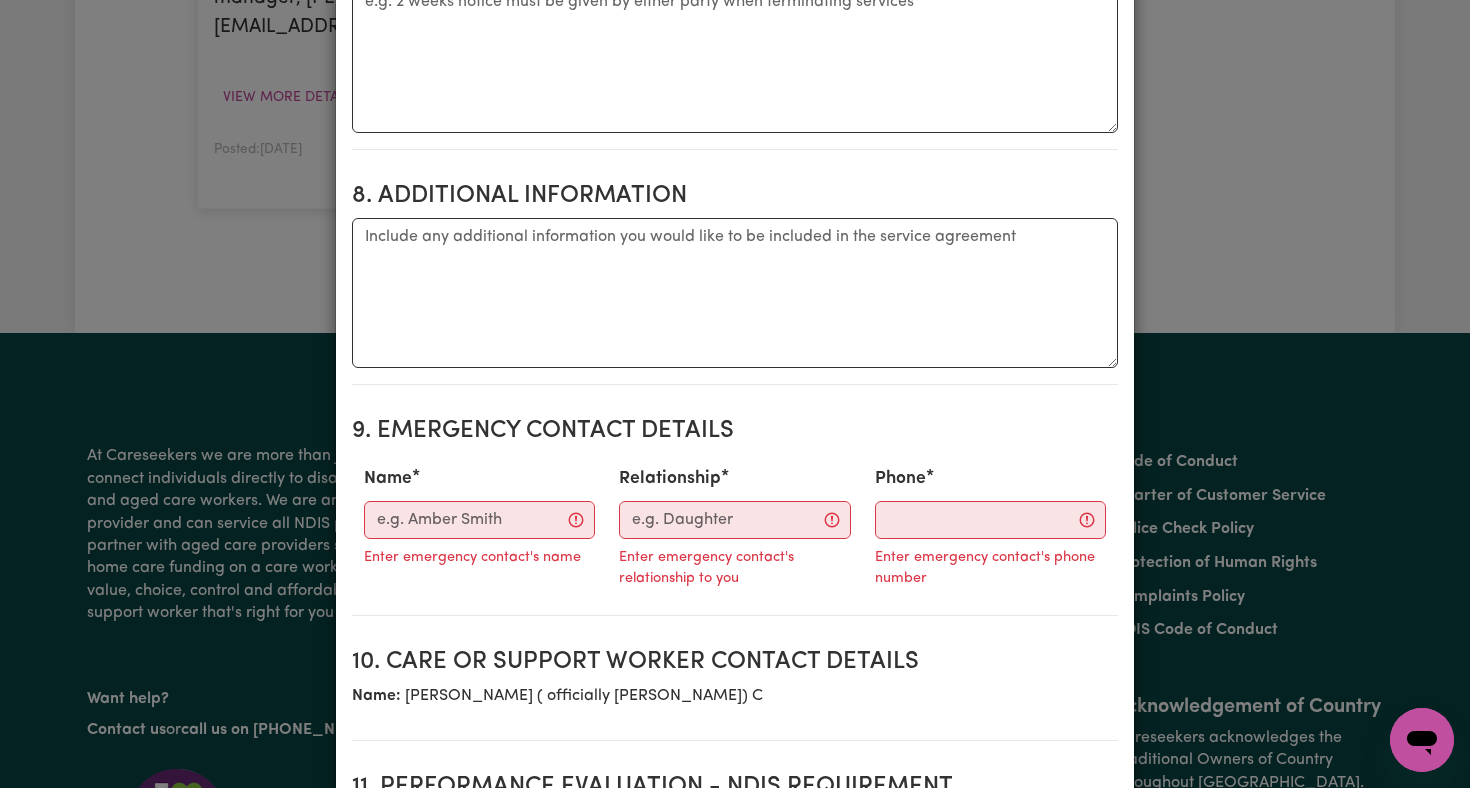 scroll, scrollTop: 2044, scrollLeft: 0, axis: vertical 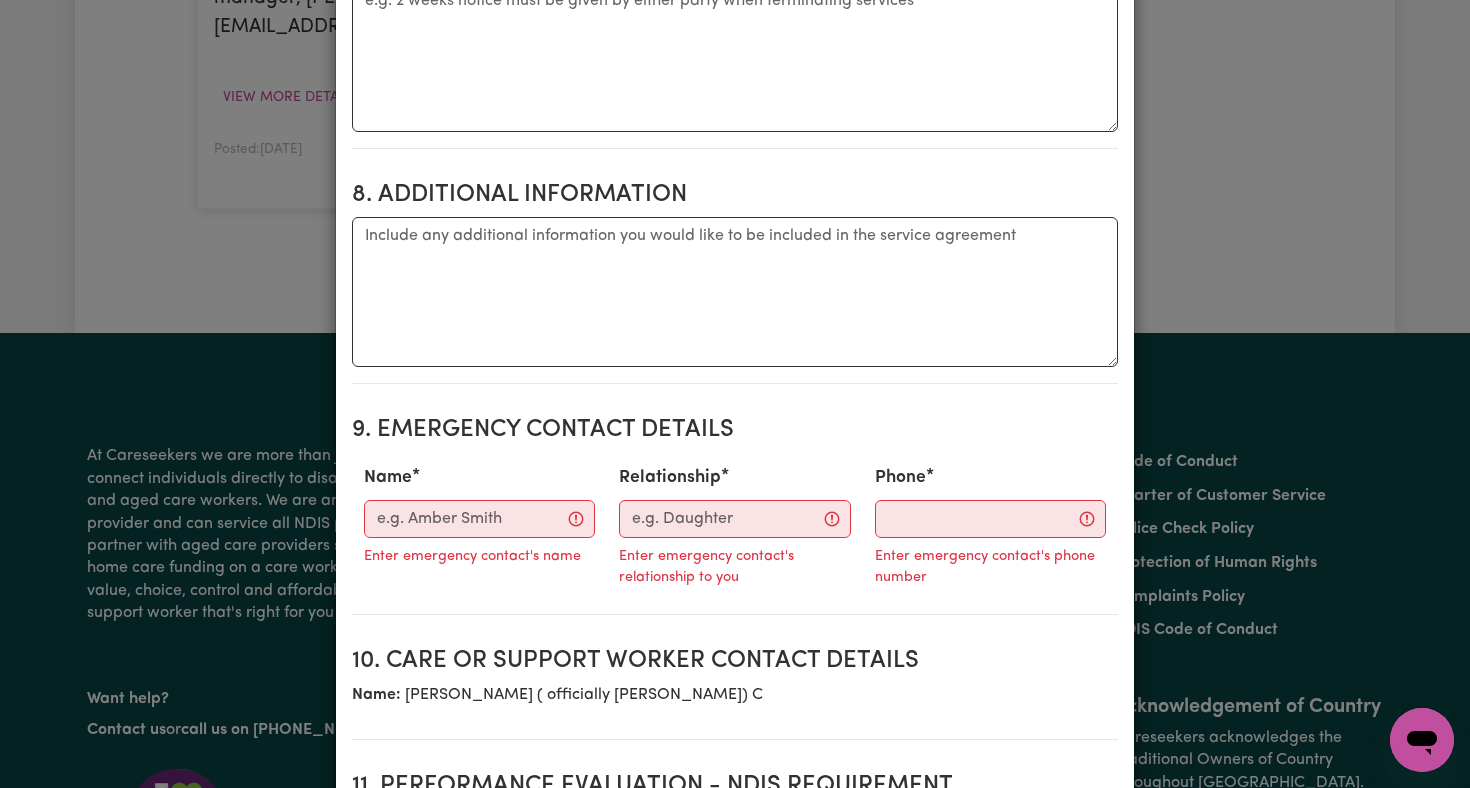 type on "If services need to be cancelled, 24 hours notice from the starting time of the service must be given. Otherwise the worker can invoice for a maximum of two hours of the service (cancellation fee). This does not apply if services are cancelled due to the worker breaching the Careseekers code of conduct. In this situation, the worker will not receive a cancellation fee." 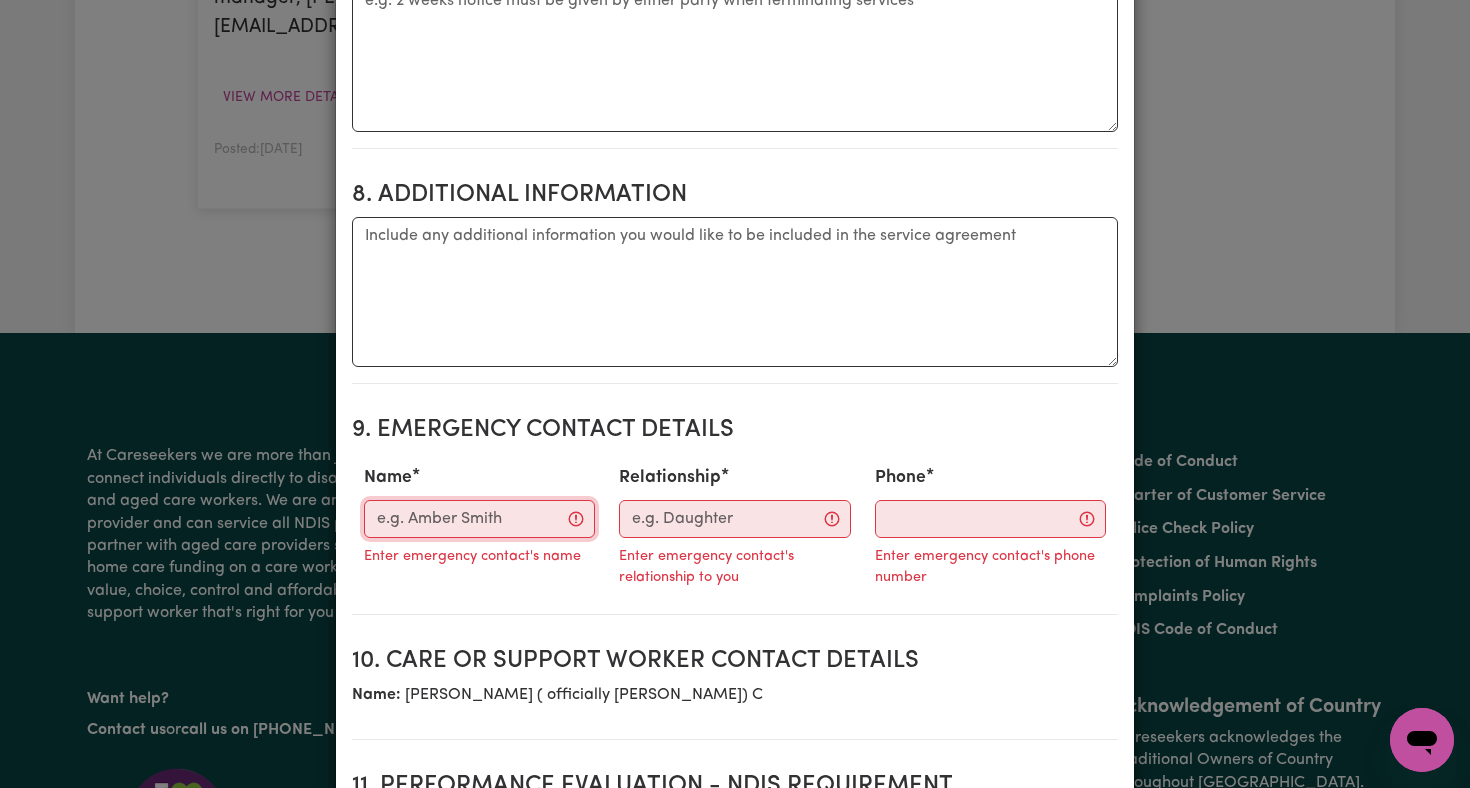 click on "Name" at bounding box center (479, 519) 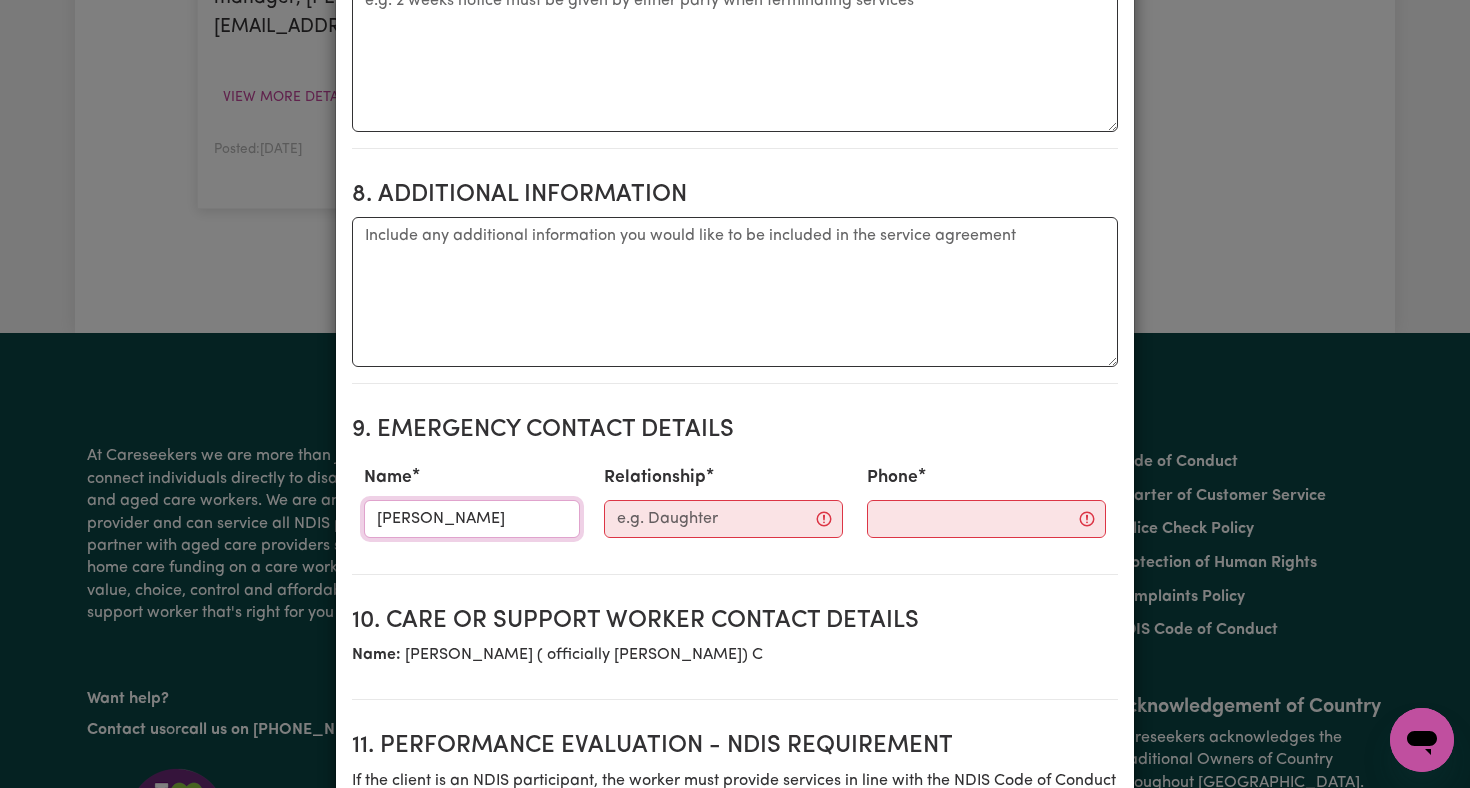 type on "Christina" 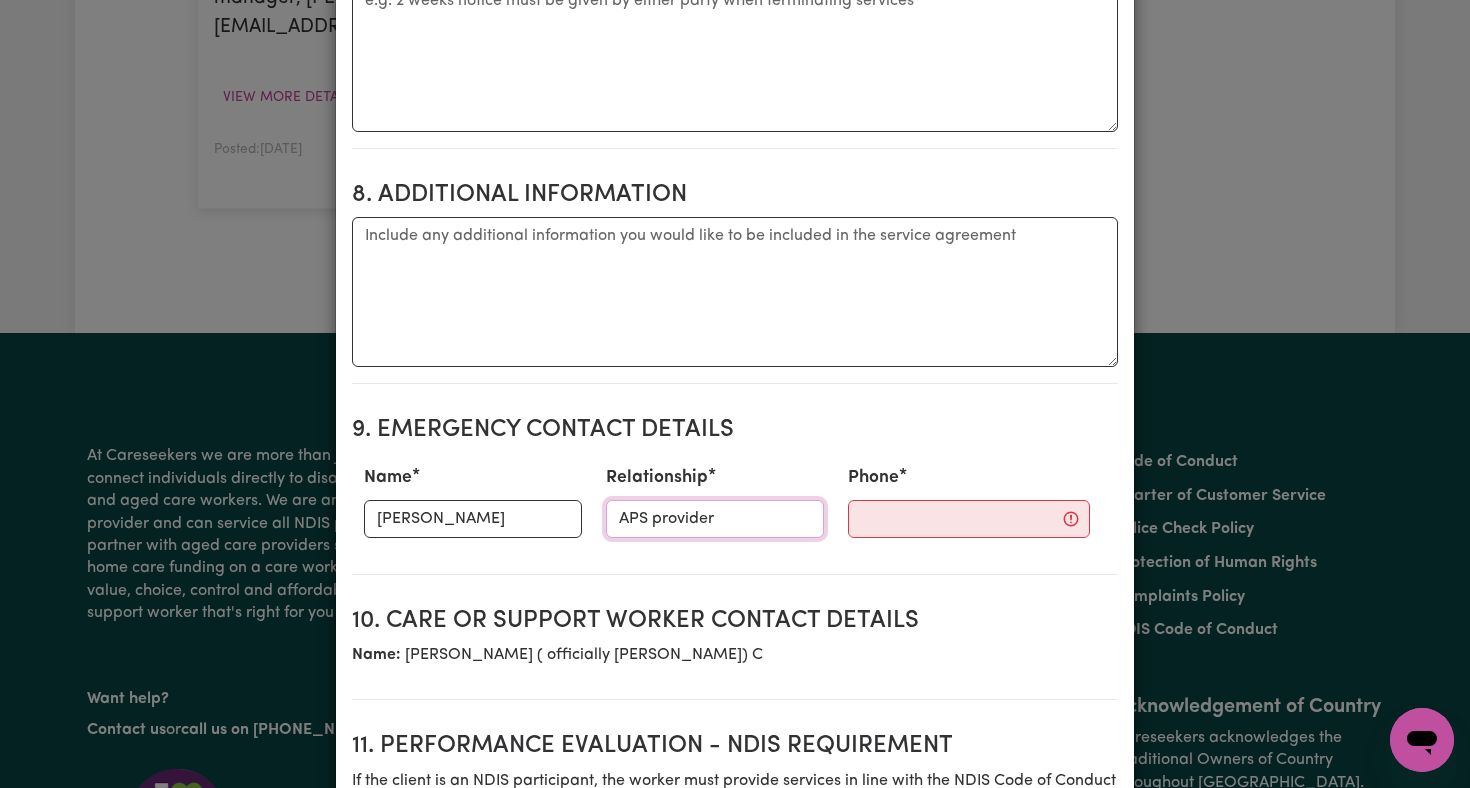 type on "APS provider" 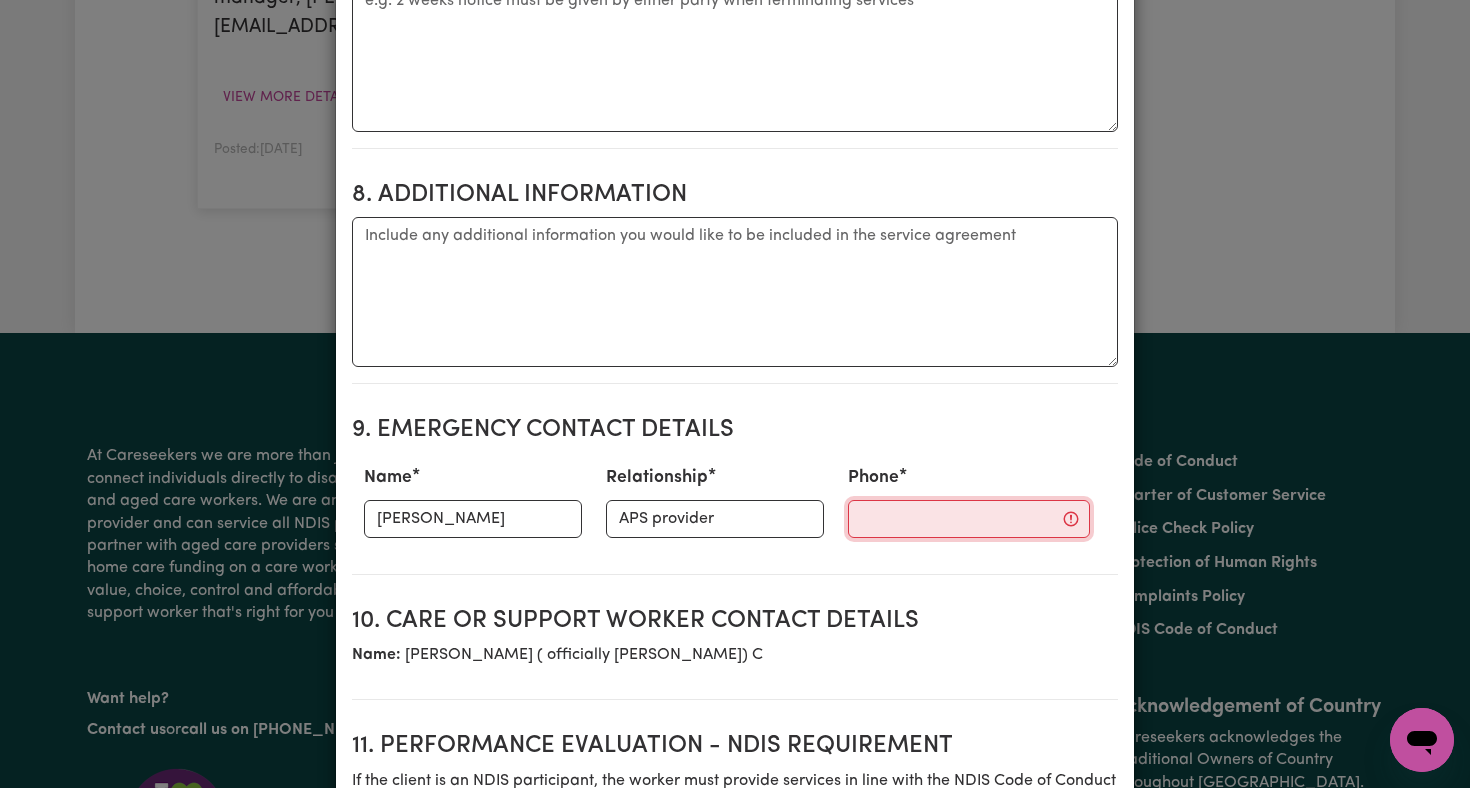 click on "Phone" at bounding box center (969, 519) 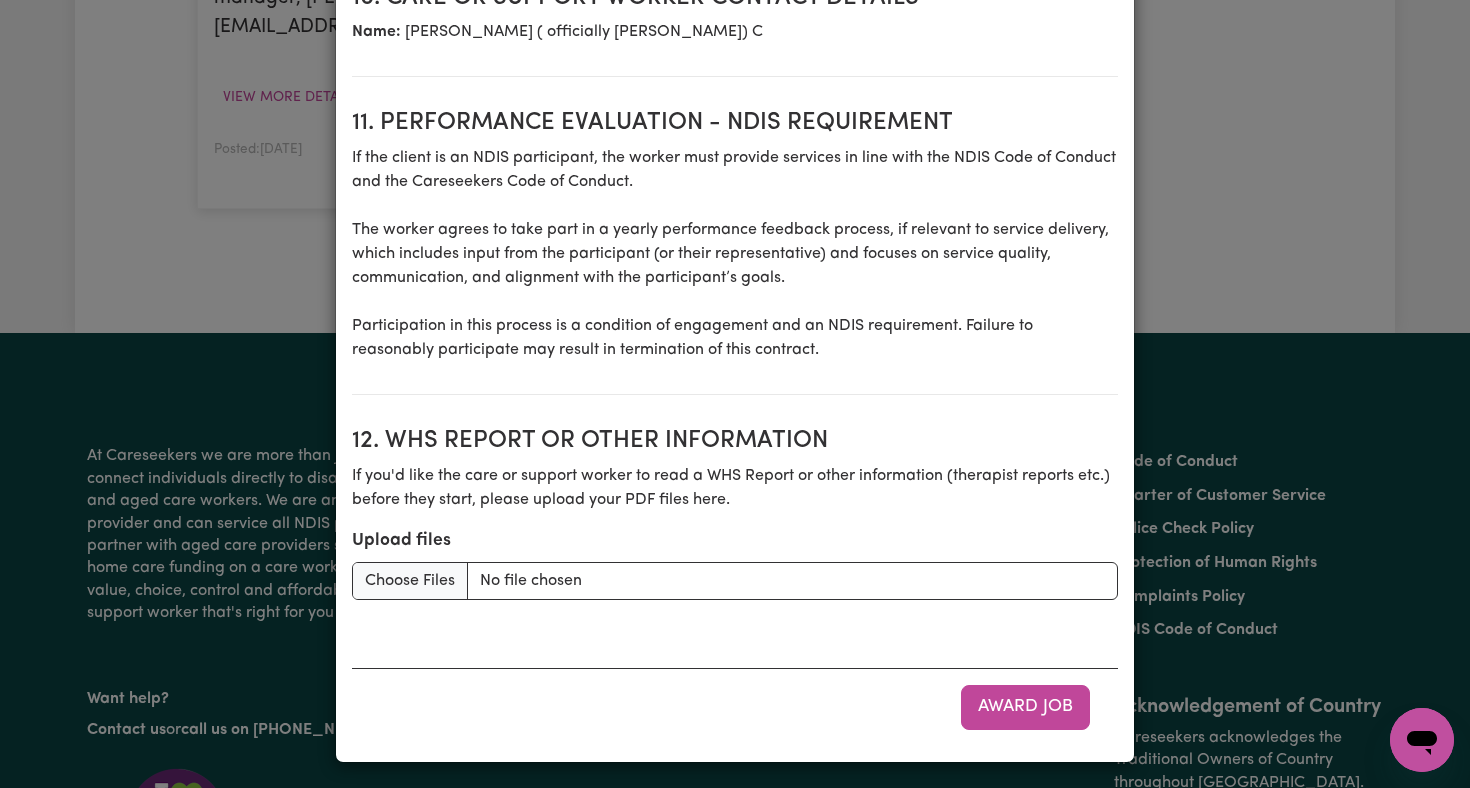 scroll, scrollTop: 2670, scrollLeft: 0, axis: vertical 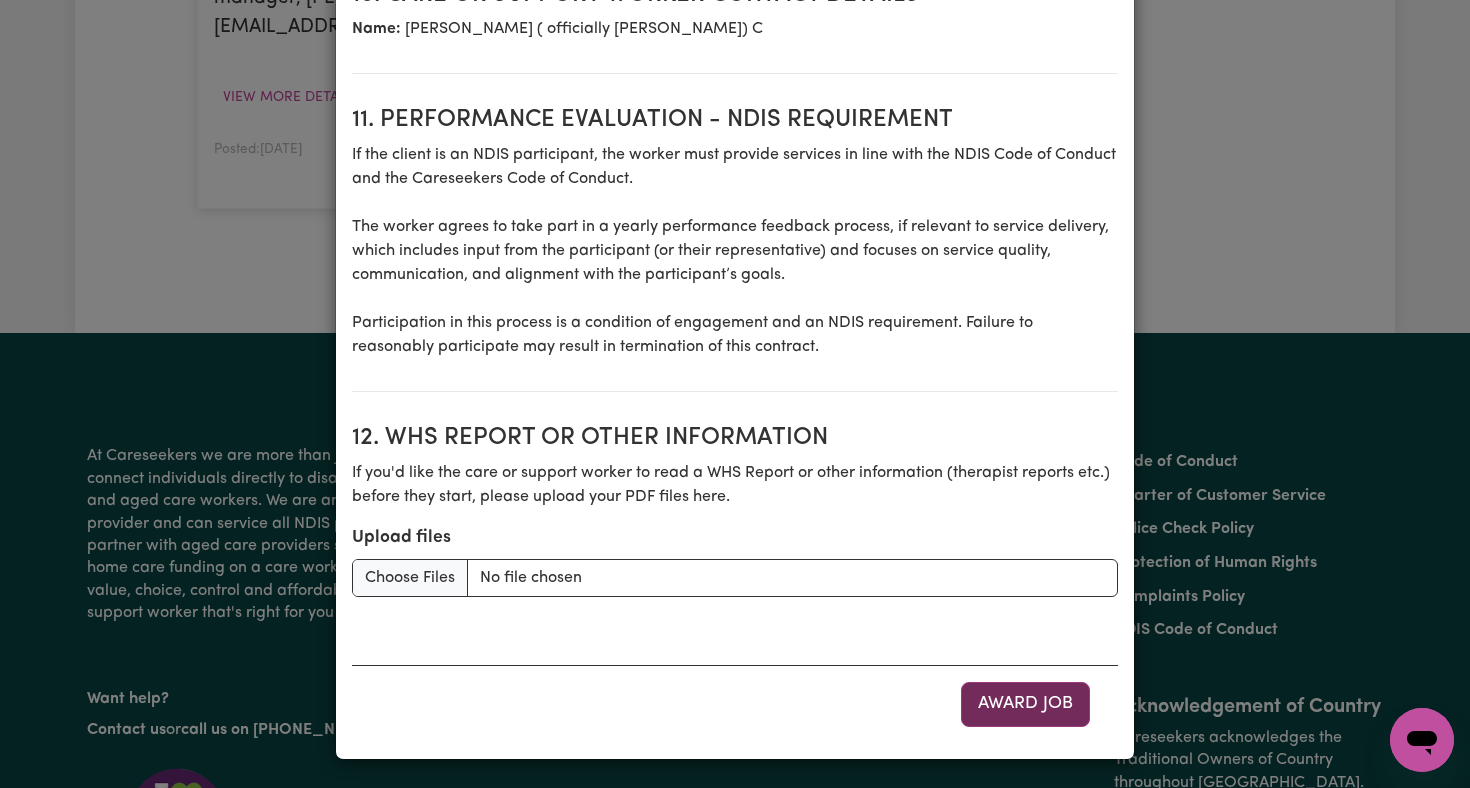type on "0469 382 204" 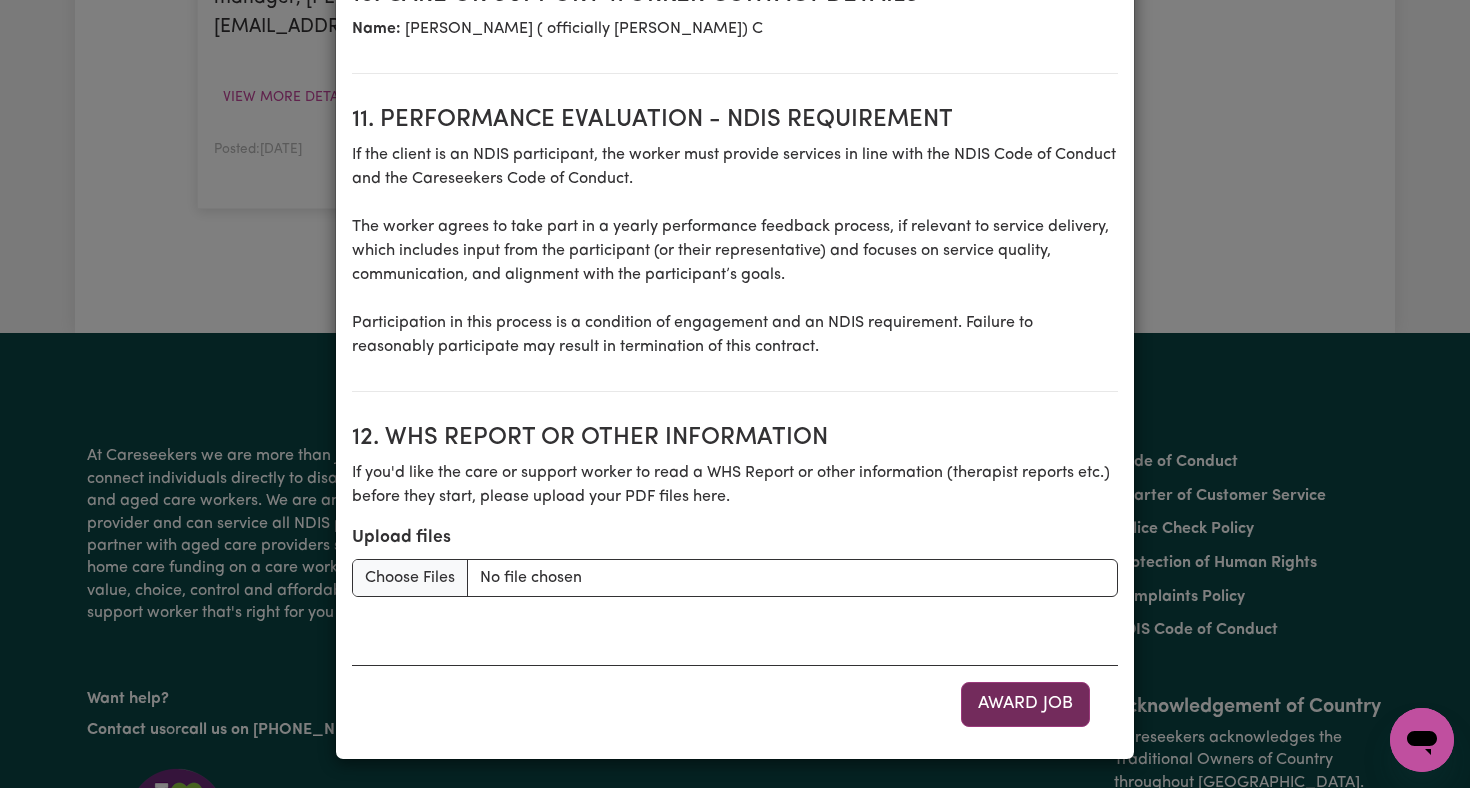 click on "Award Job" at bounding box center [1025, 704] 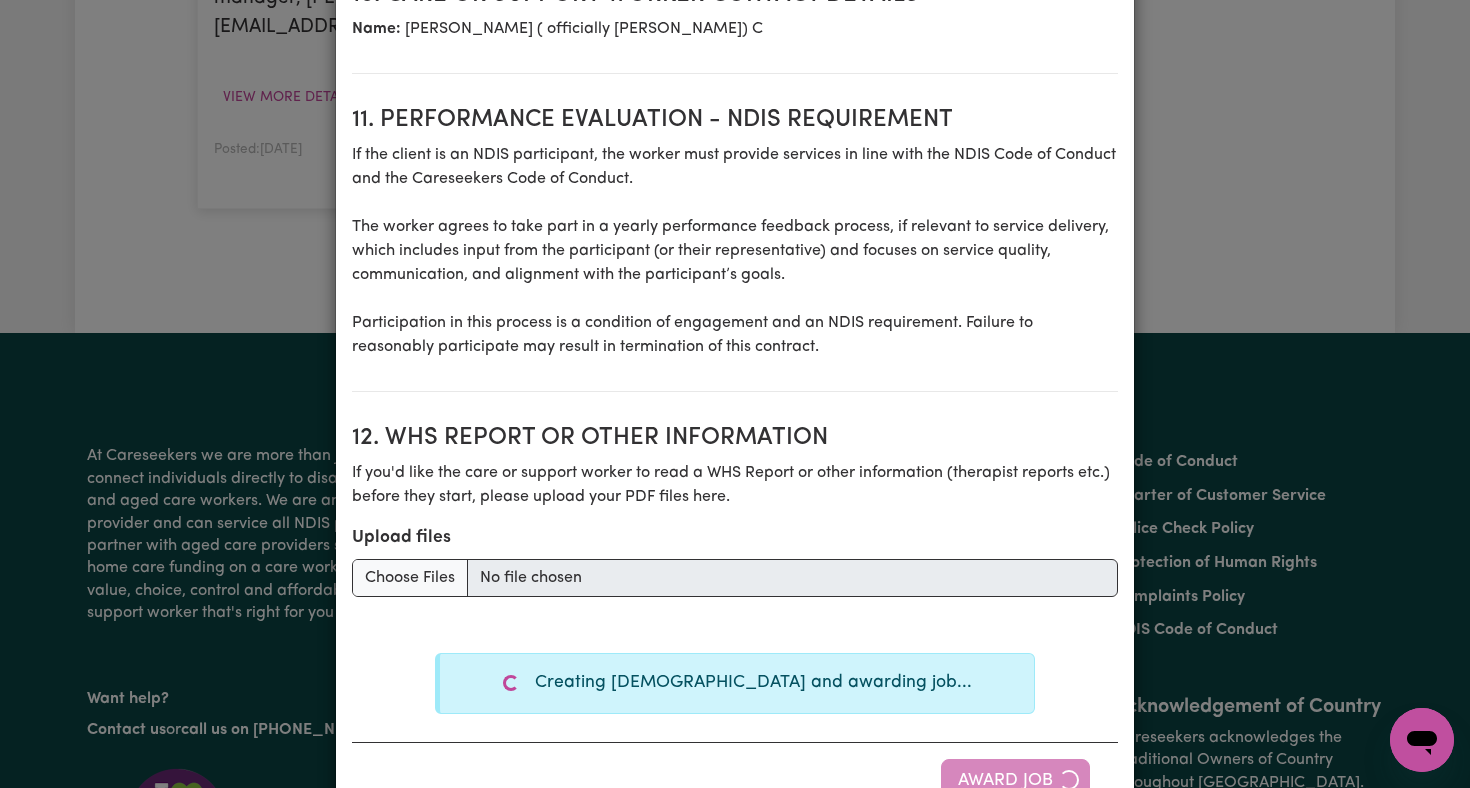 type on "Days required: saturday
Approximately 5 hours to be delivered per day.
Start date is Saturday 25 June 2022" 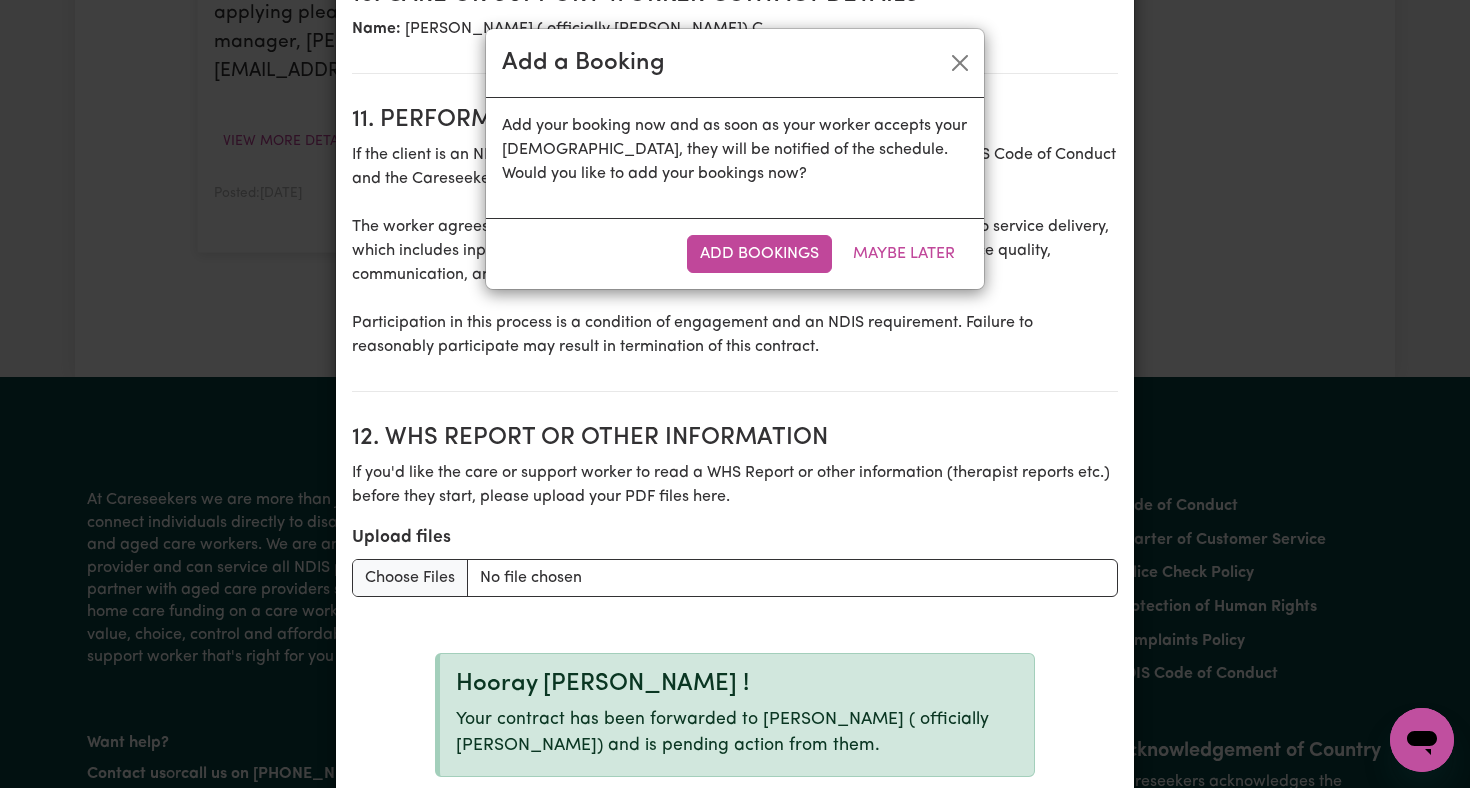 scroll, scrollTop: 841, scrollLeft: 0, axis: vertical 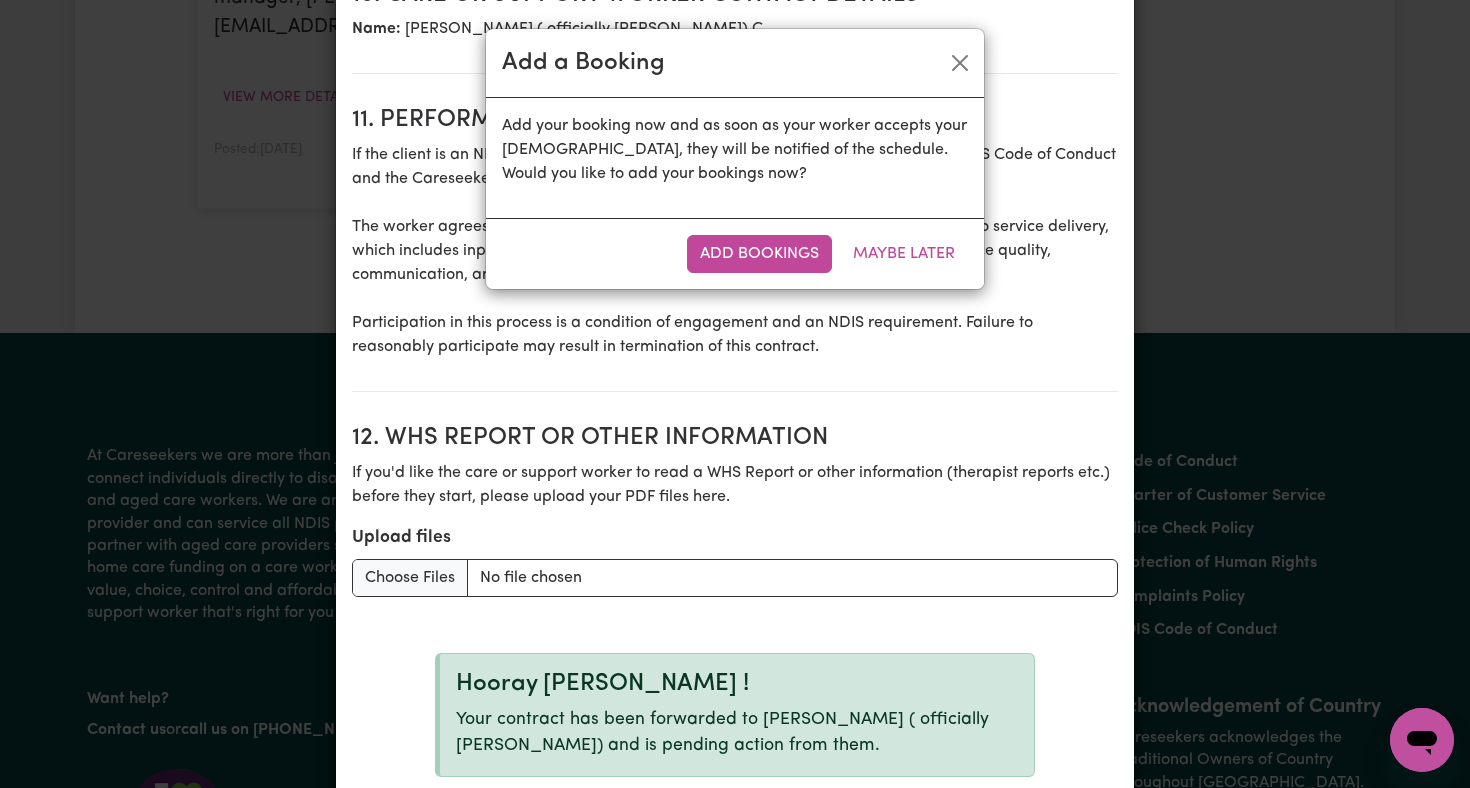 click on "Add Bookings Maybe Later" at bounding box center [735, 253] 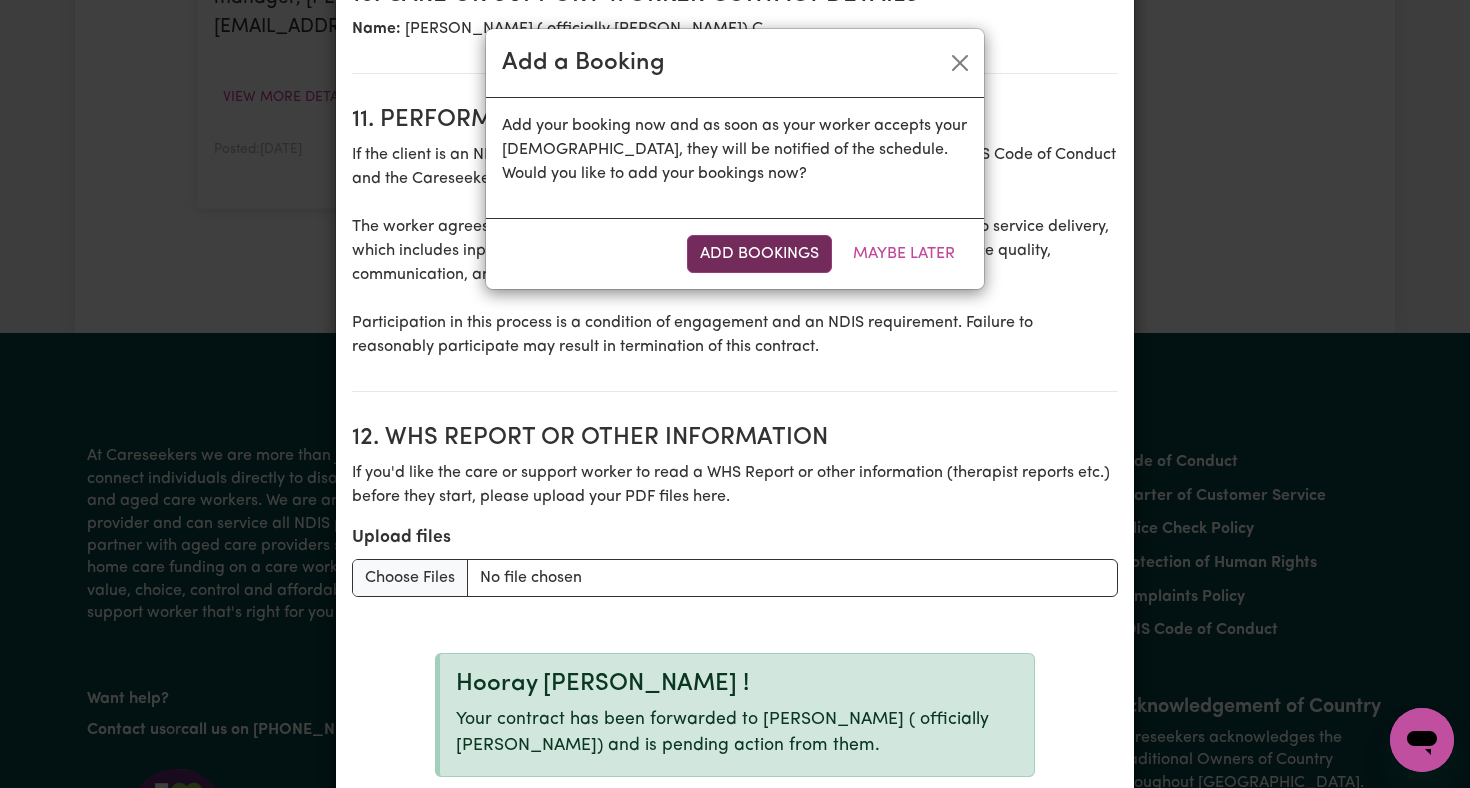 click on "Add Bookings" at bounding box center [759, 254] 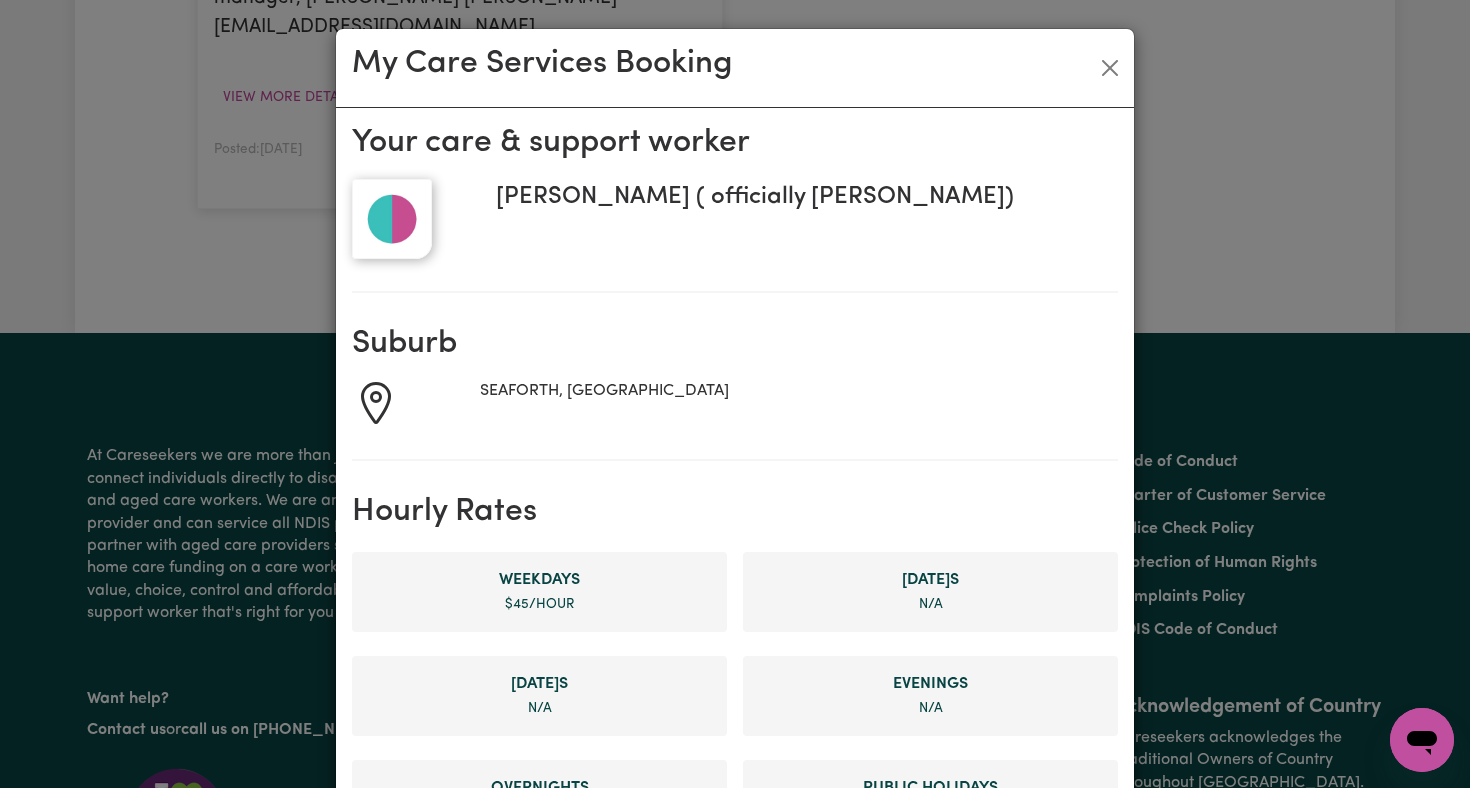 scroll, scrollTop: 2645, scrollLeft: 0, axis: vertical 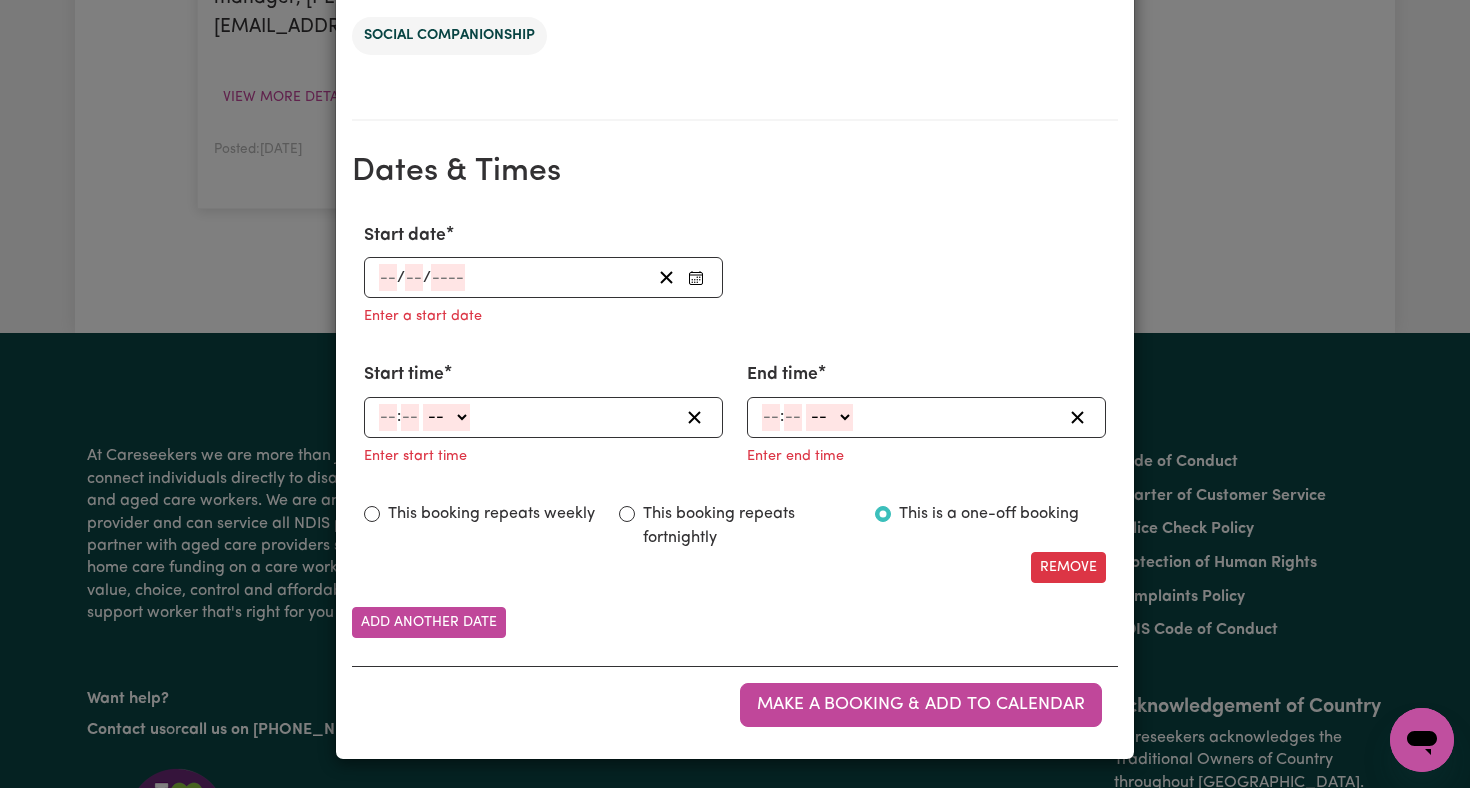 drag, startPoint x: 396, startPoint y: 296, endPoint x: 389, endPoint y: 284, distance: 13.892444 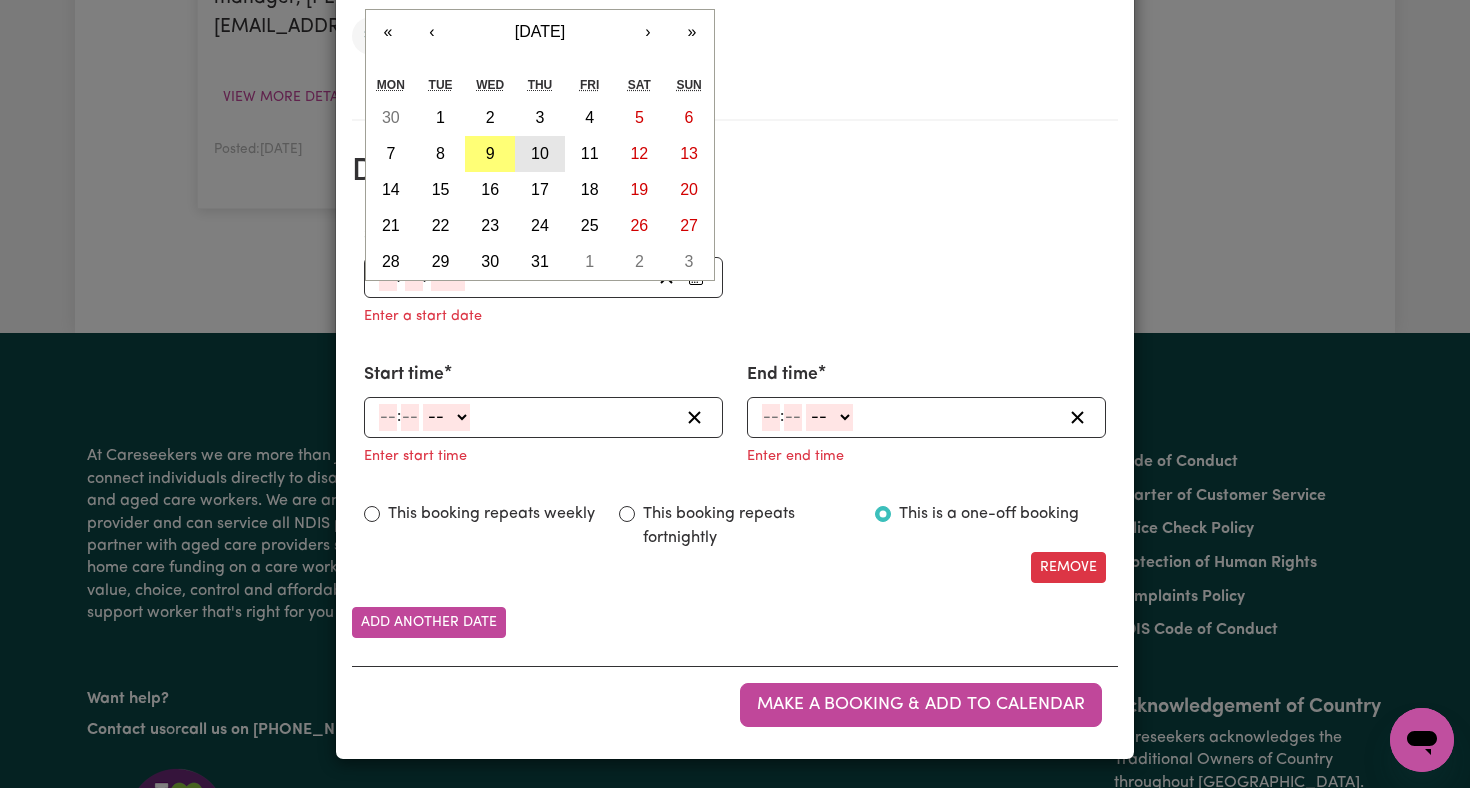 click on "10" at bounding box center (540, 153) 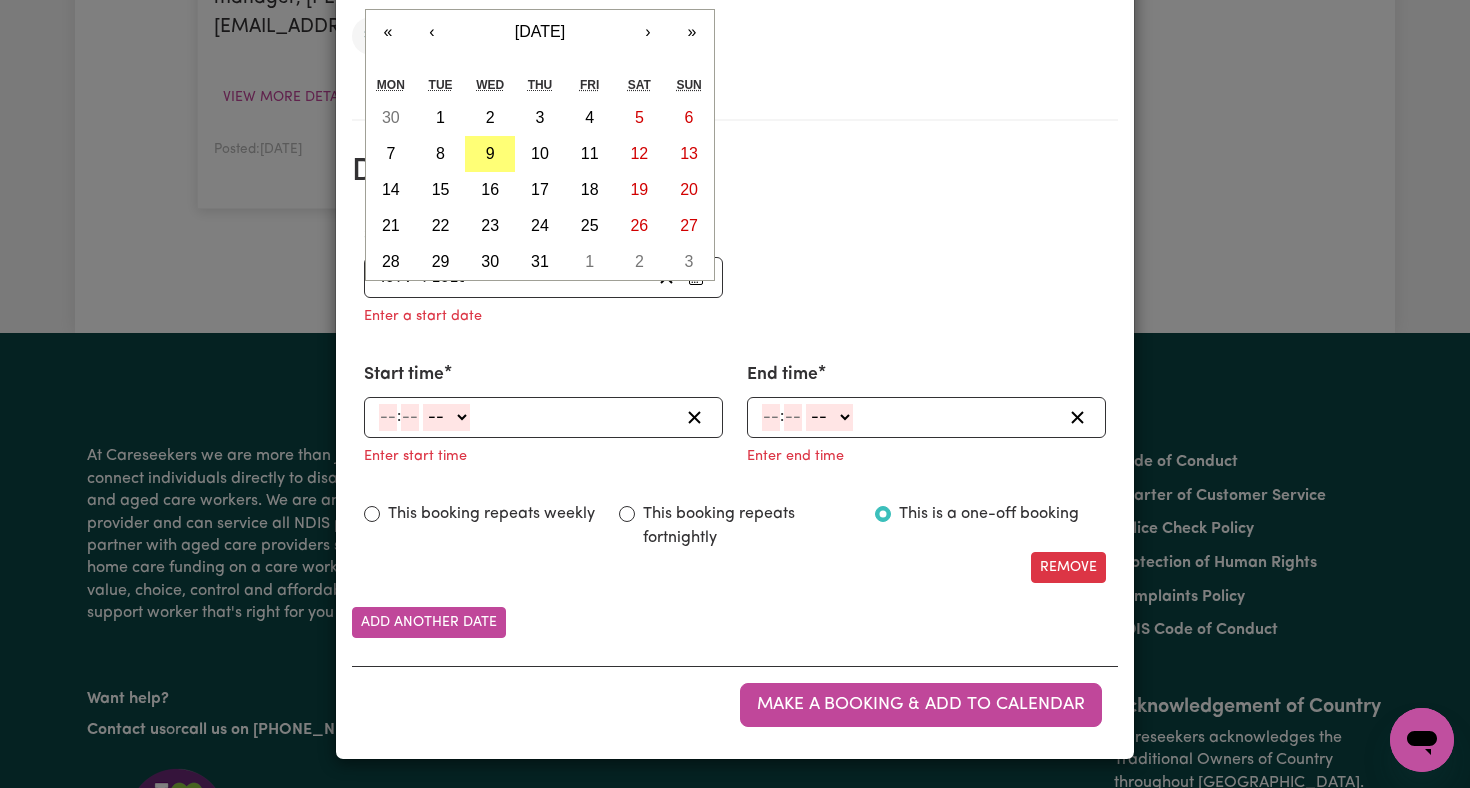 scroll, scrollTop: 1043, scrollLeft: 0, axis: vertical 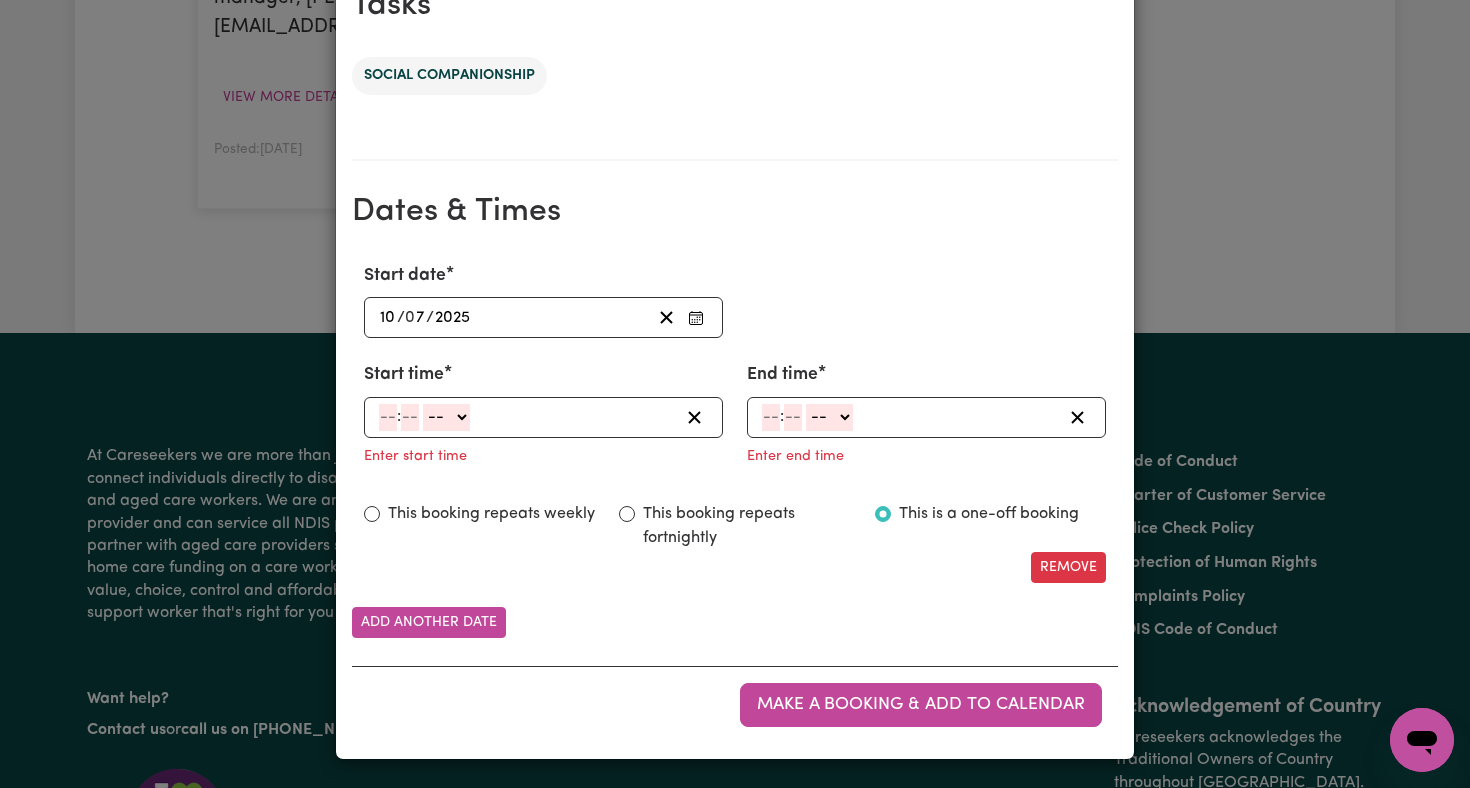 click 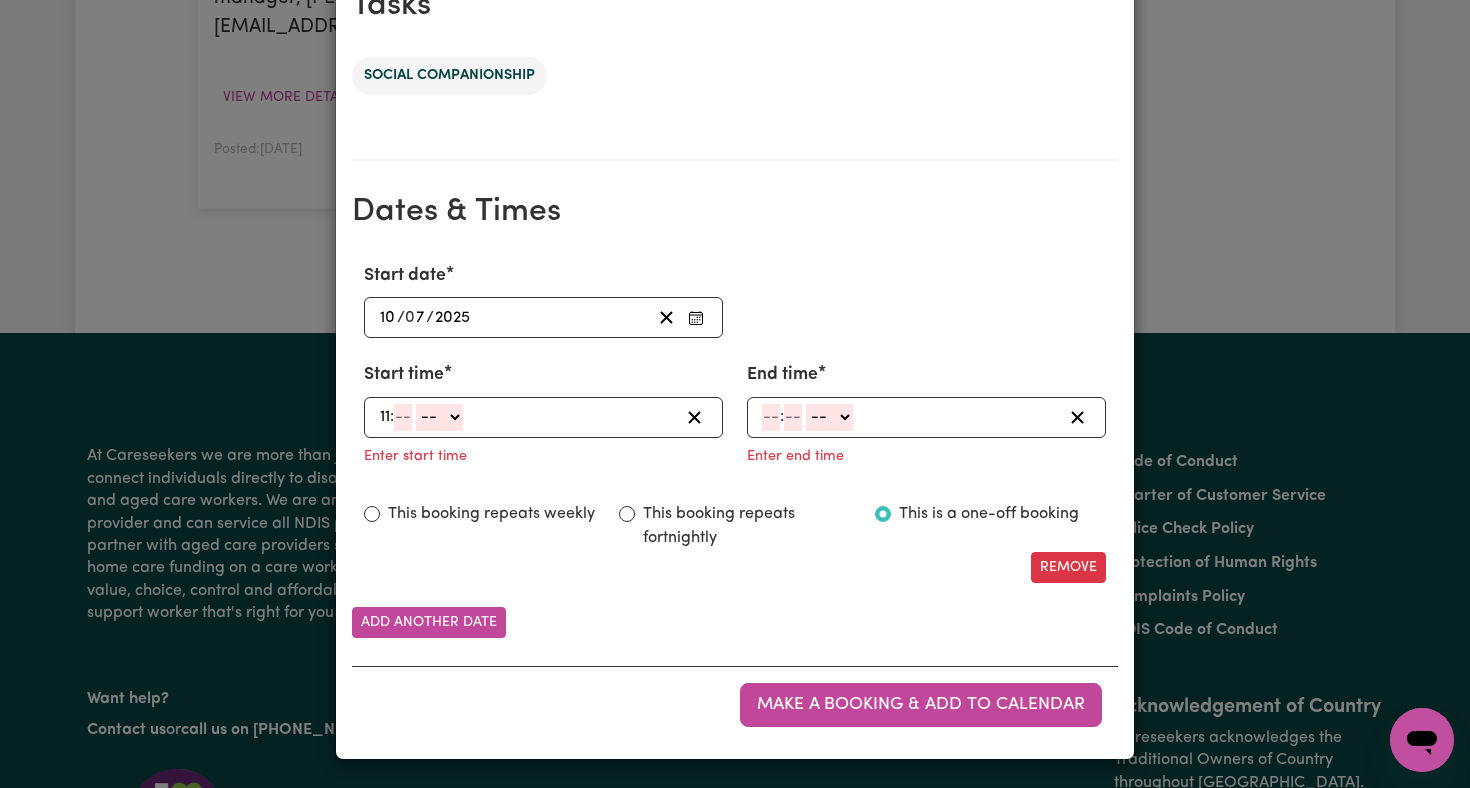 type on "11" 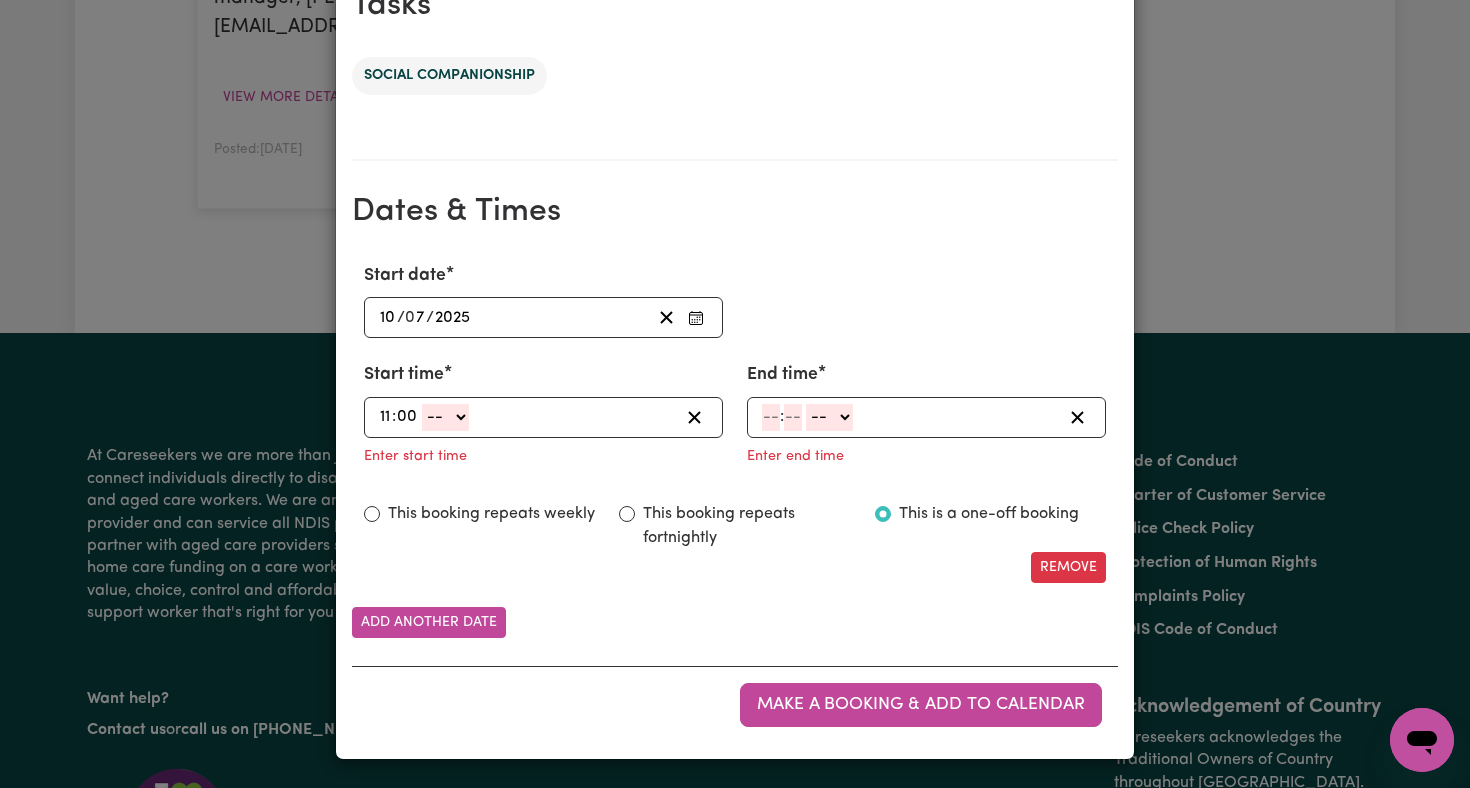 type on "00" 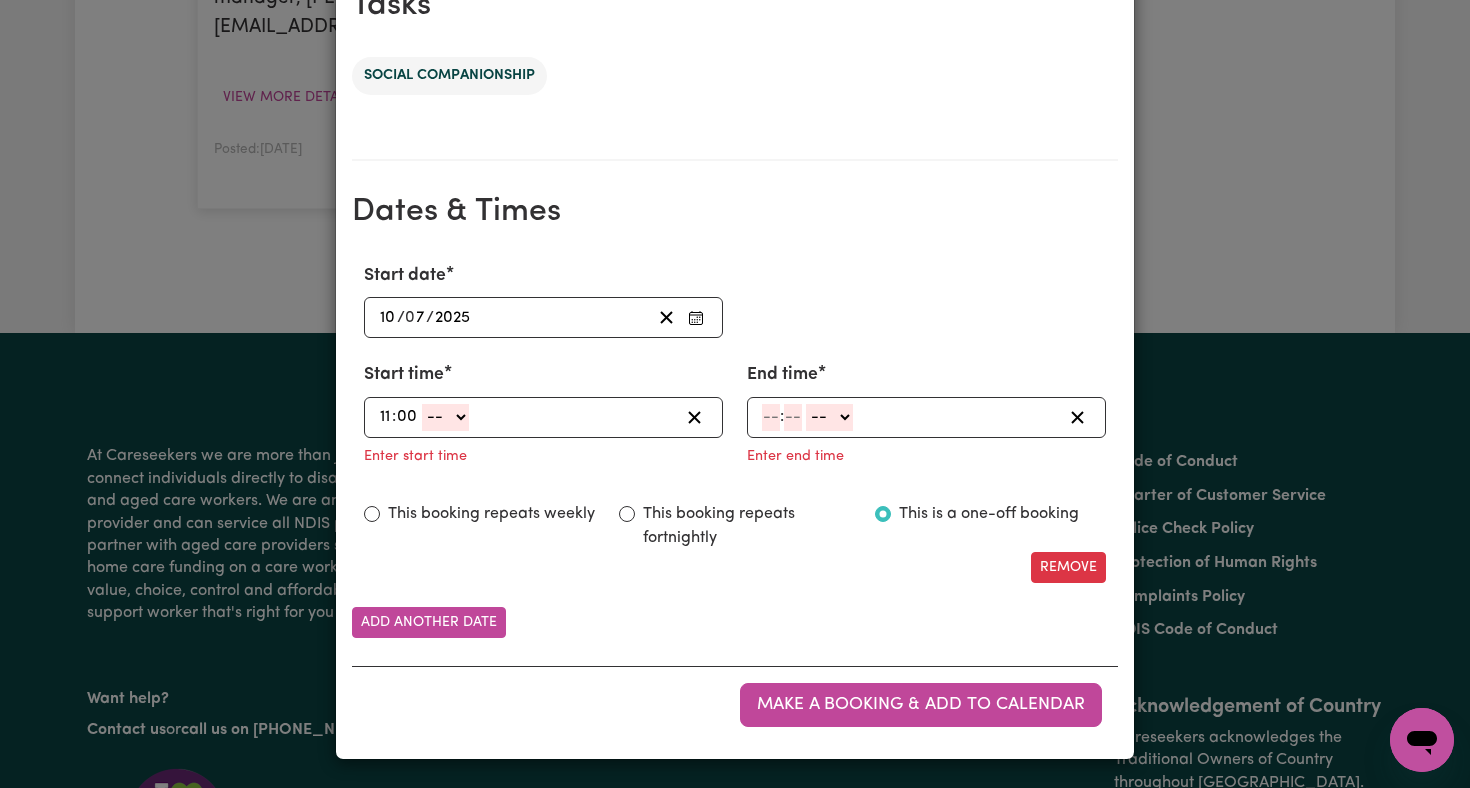 select on "am" 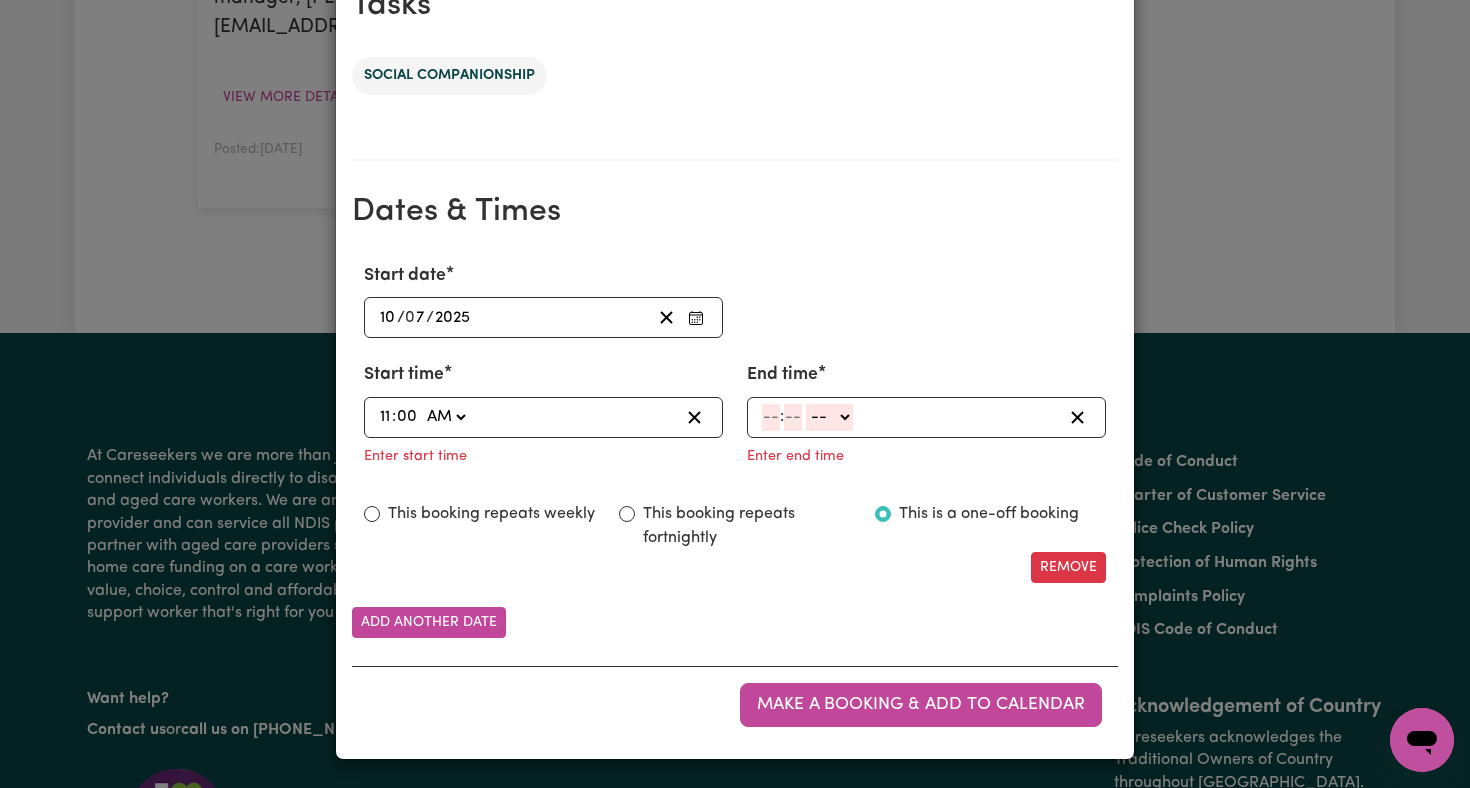 type on "11:00" 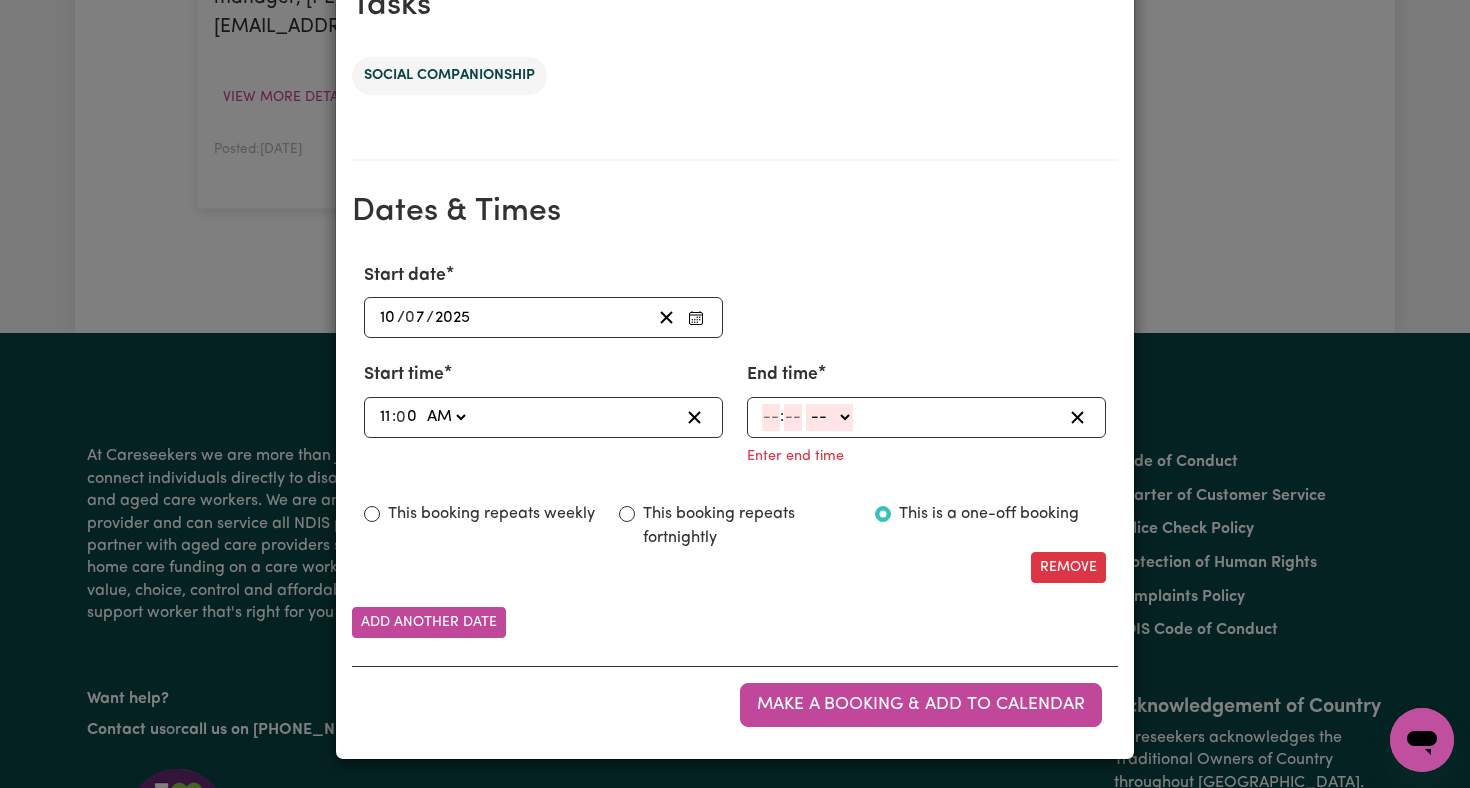 click 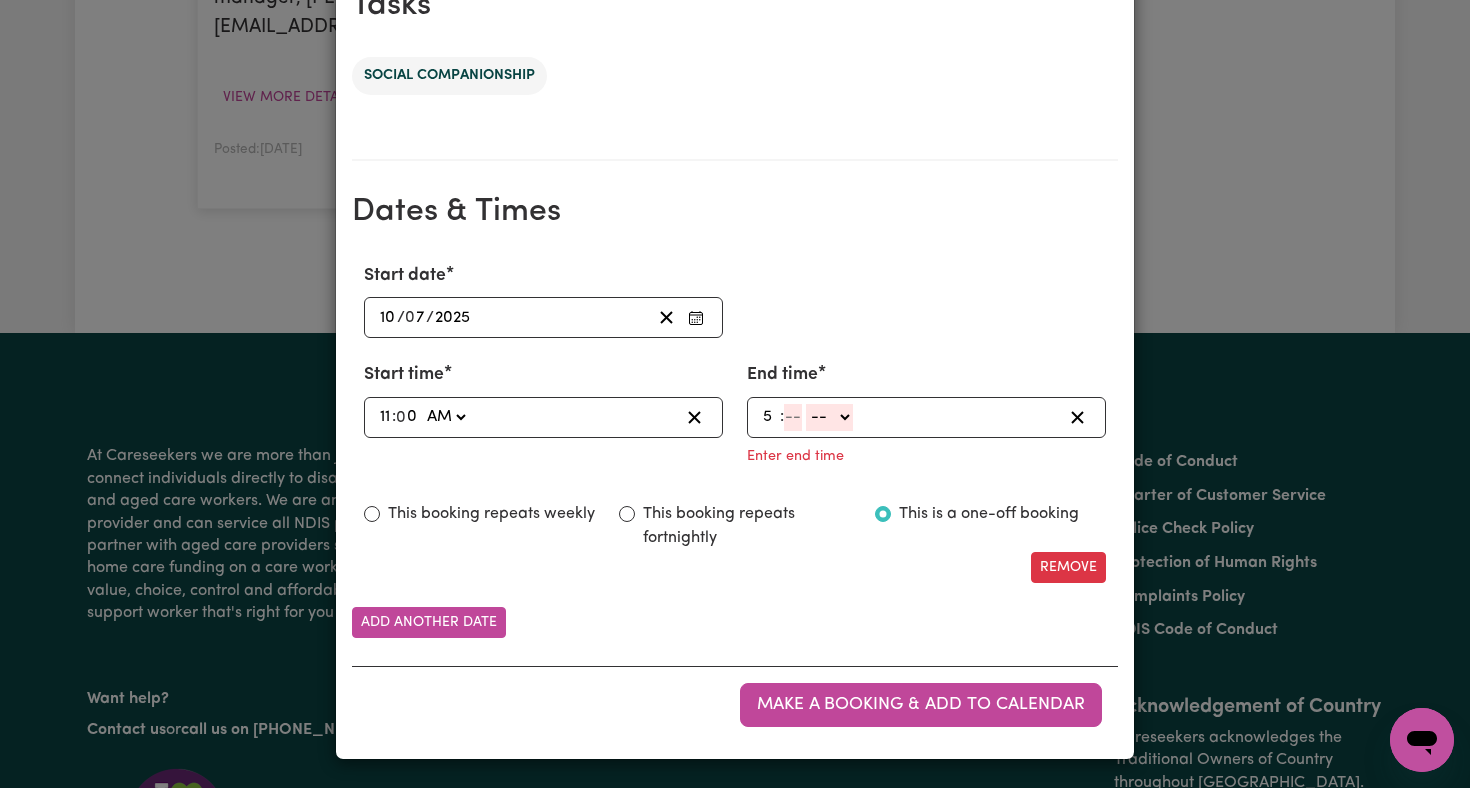 type on "5" 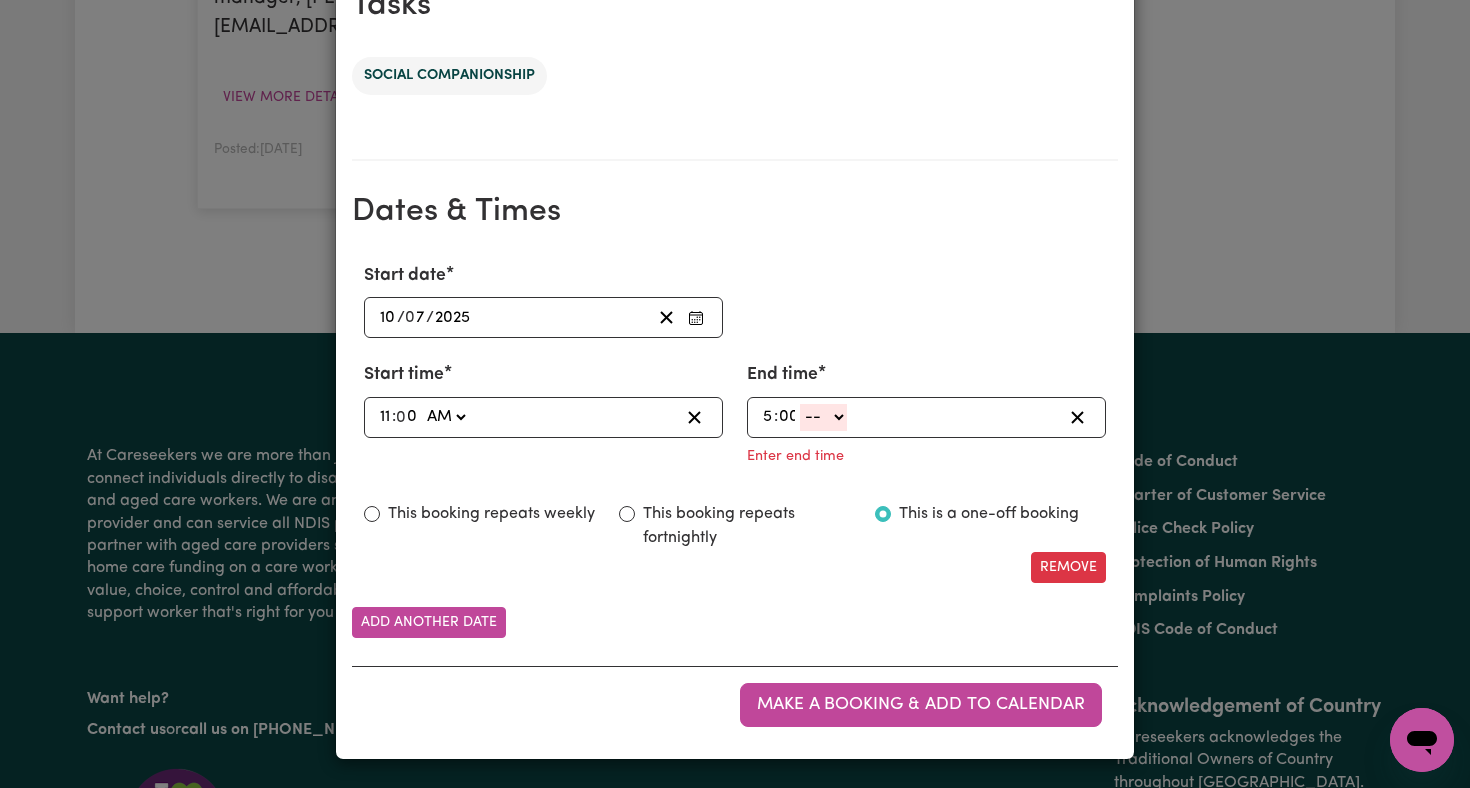 type on "00" 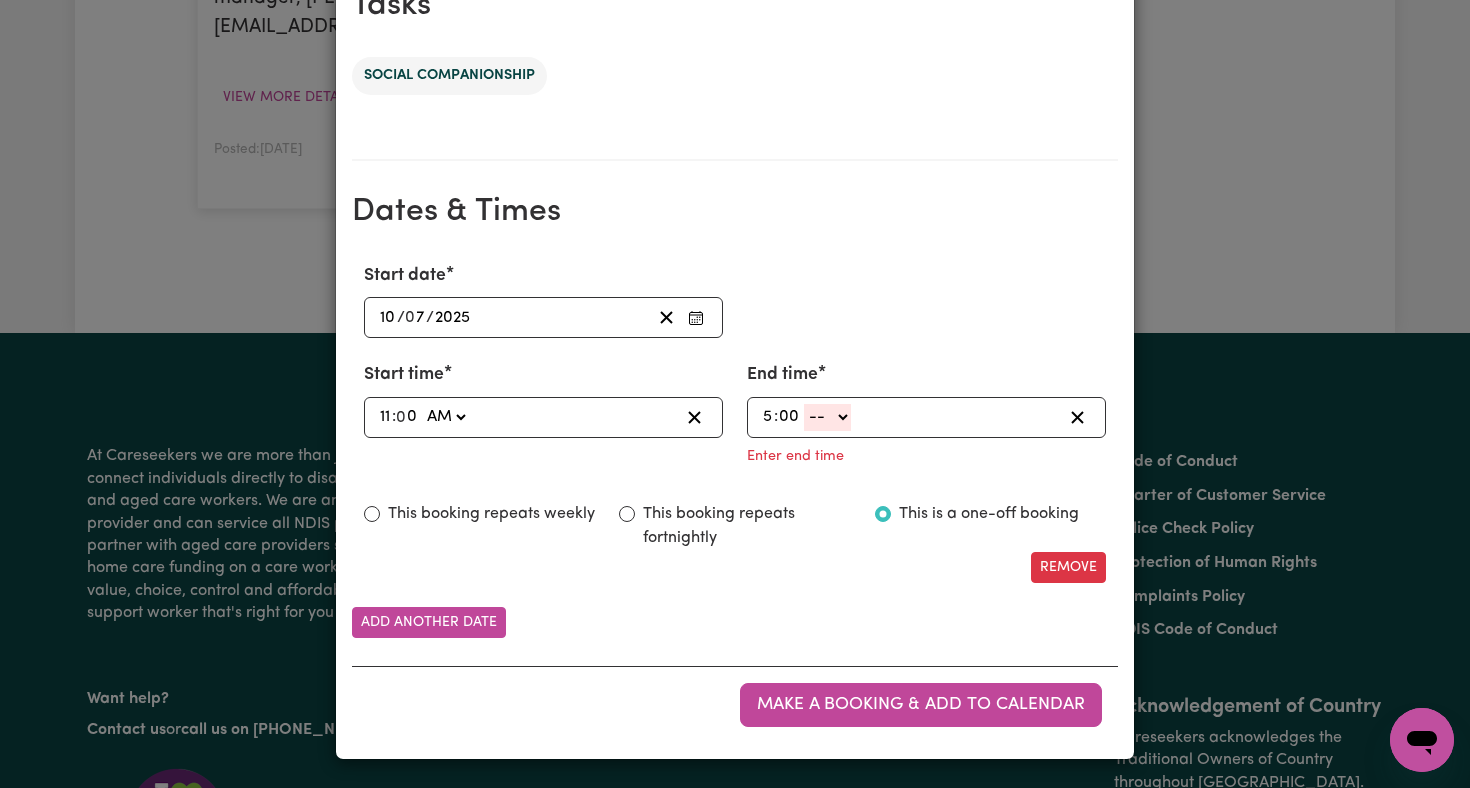 select on "pm" 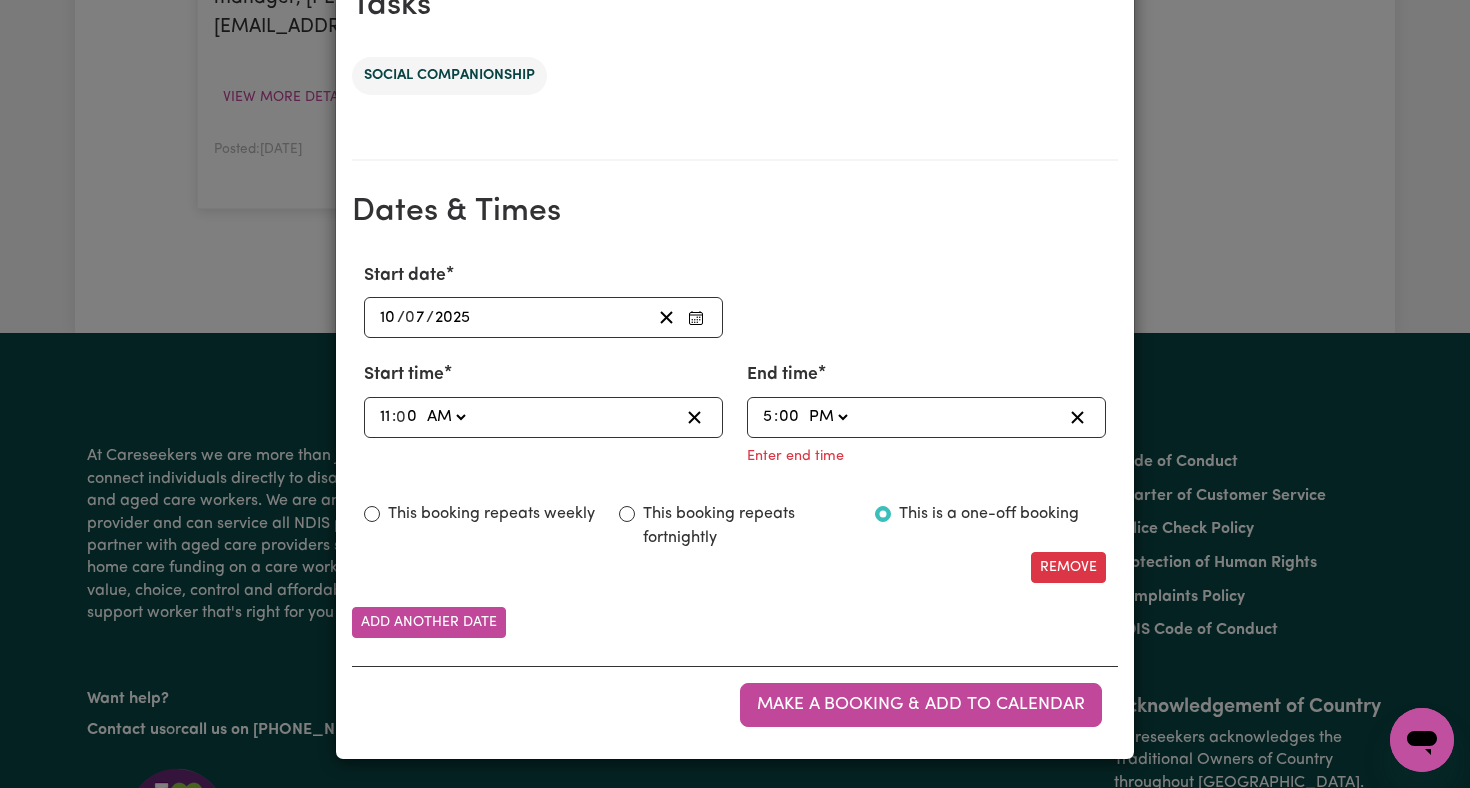 type on "17:00" 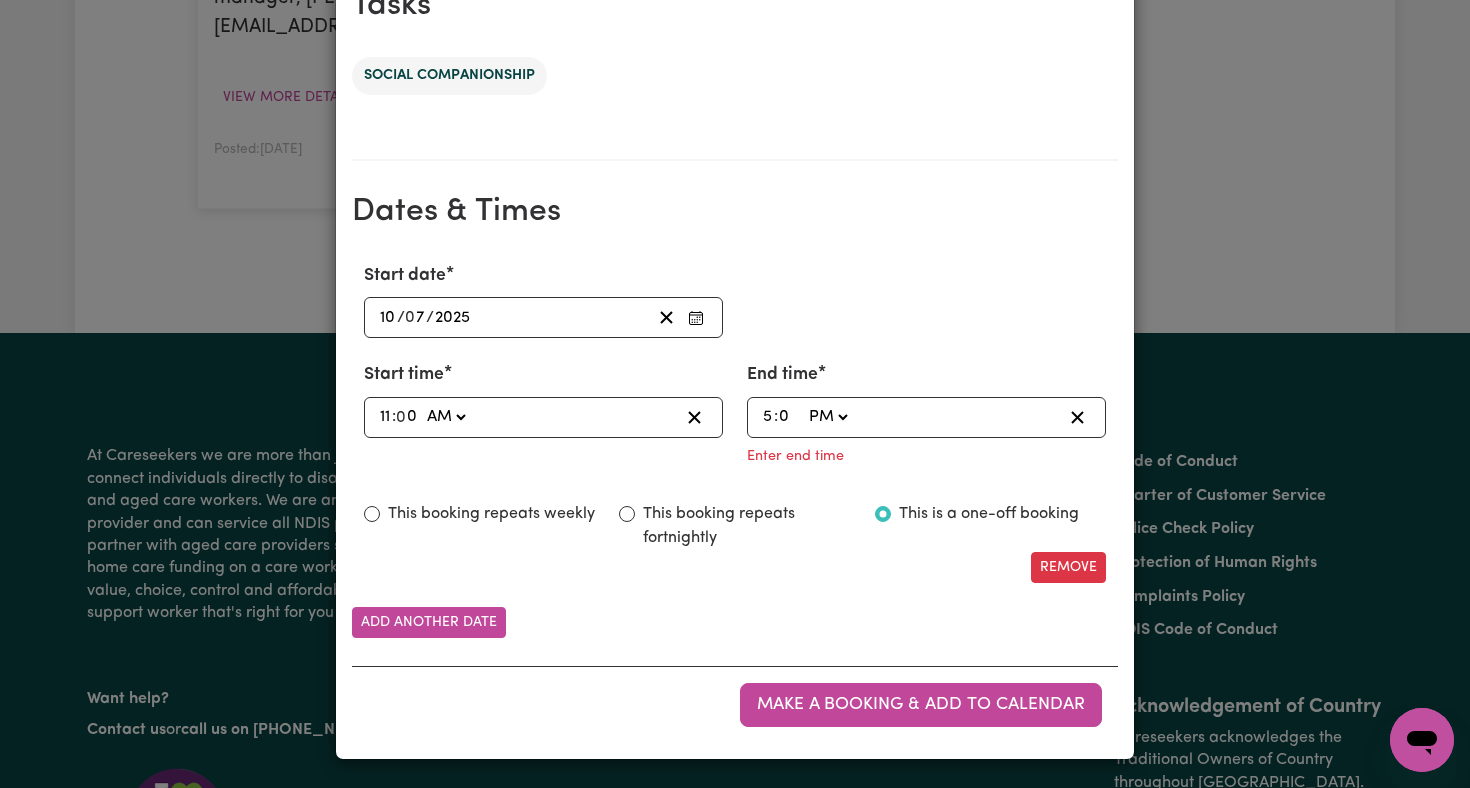 scroll, scrollTop: 1003, scrollLeft: 0, axis: vertical 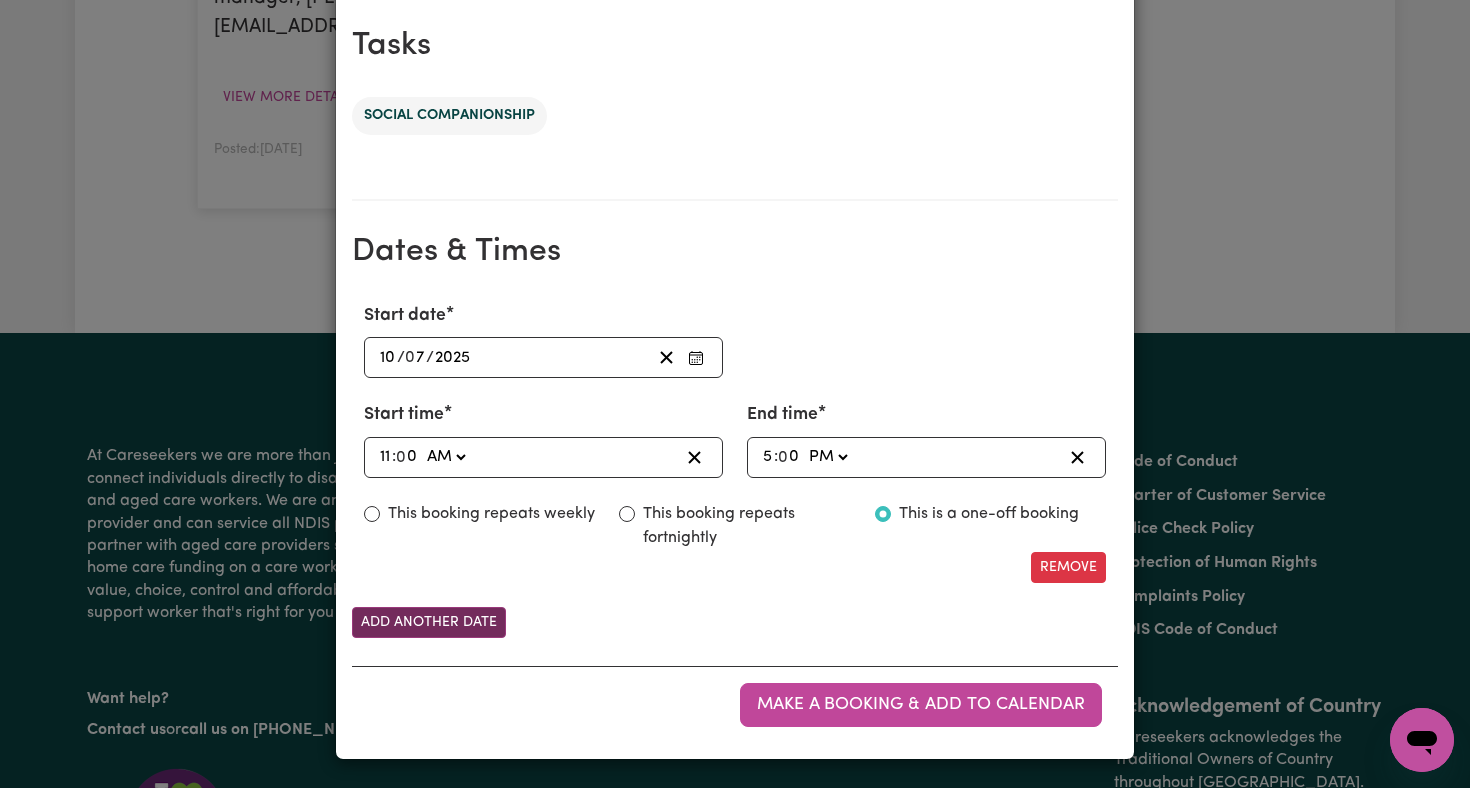 click on "Add another date" at bounding box center [429, 622] 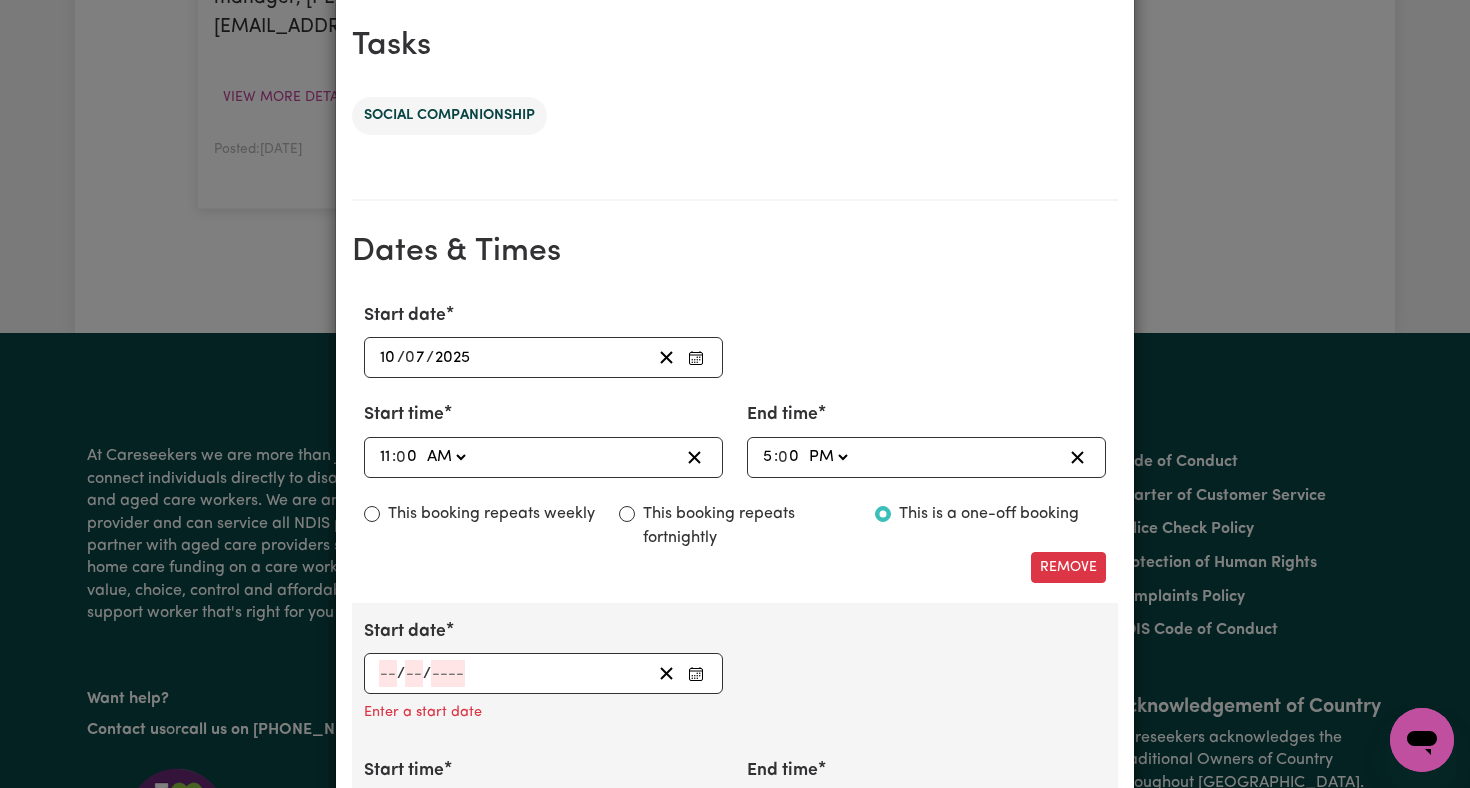 click 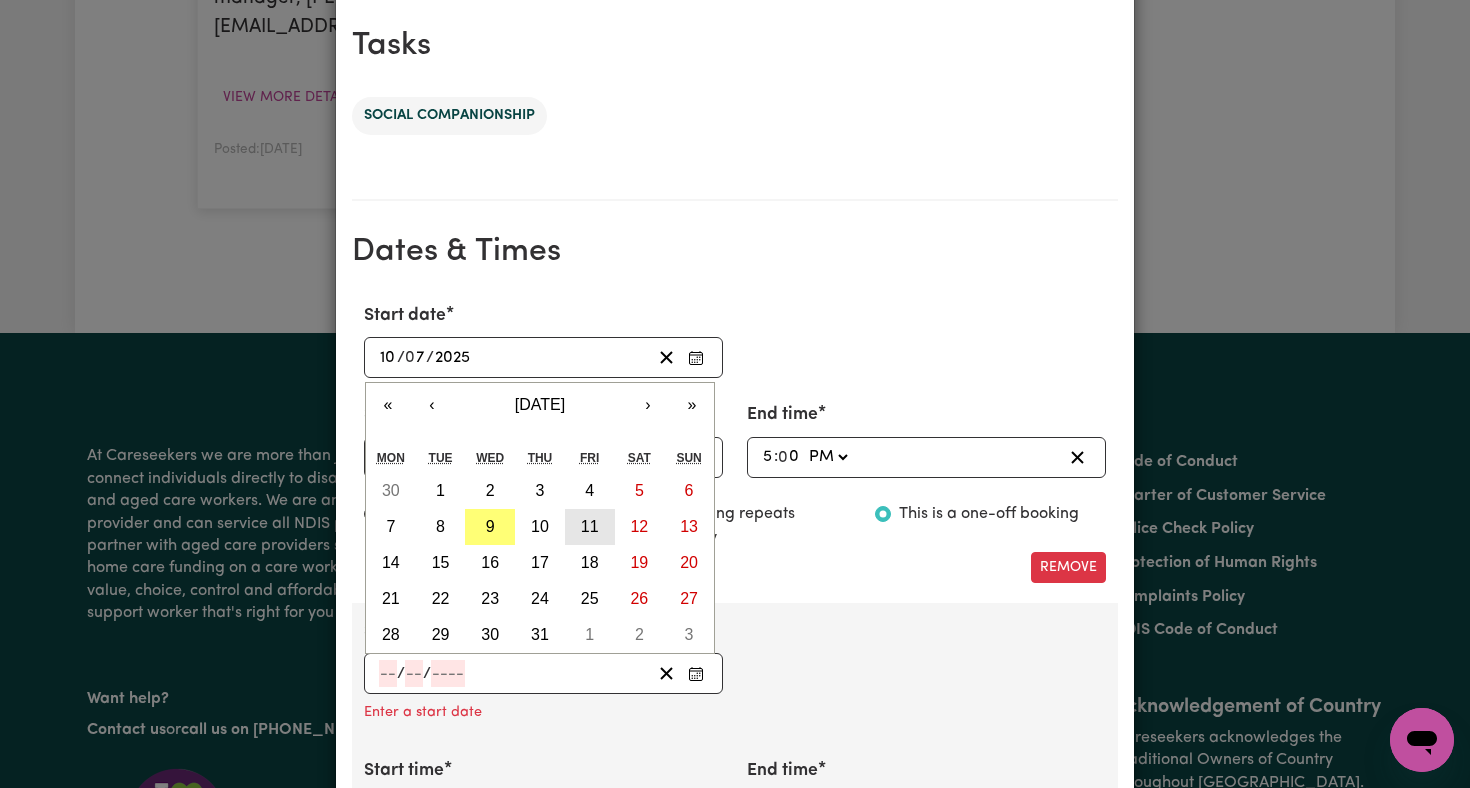 click on "11" at bounding box center [590, 526] 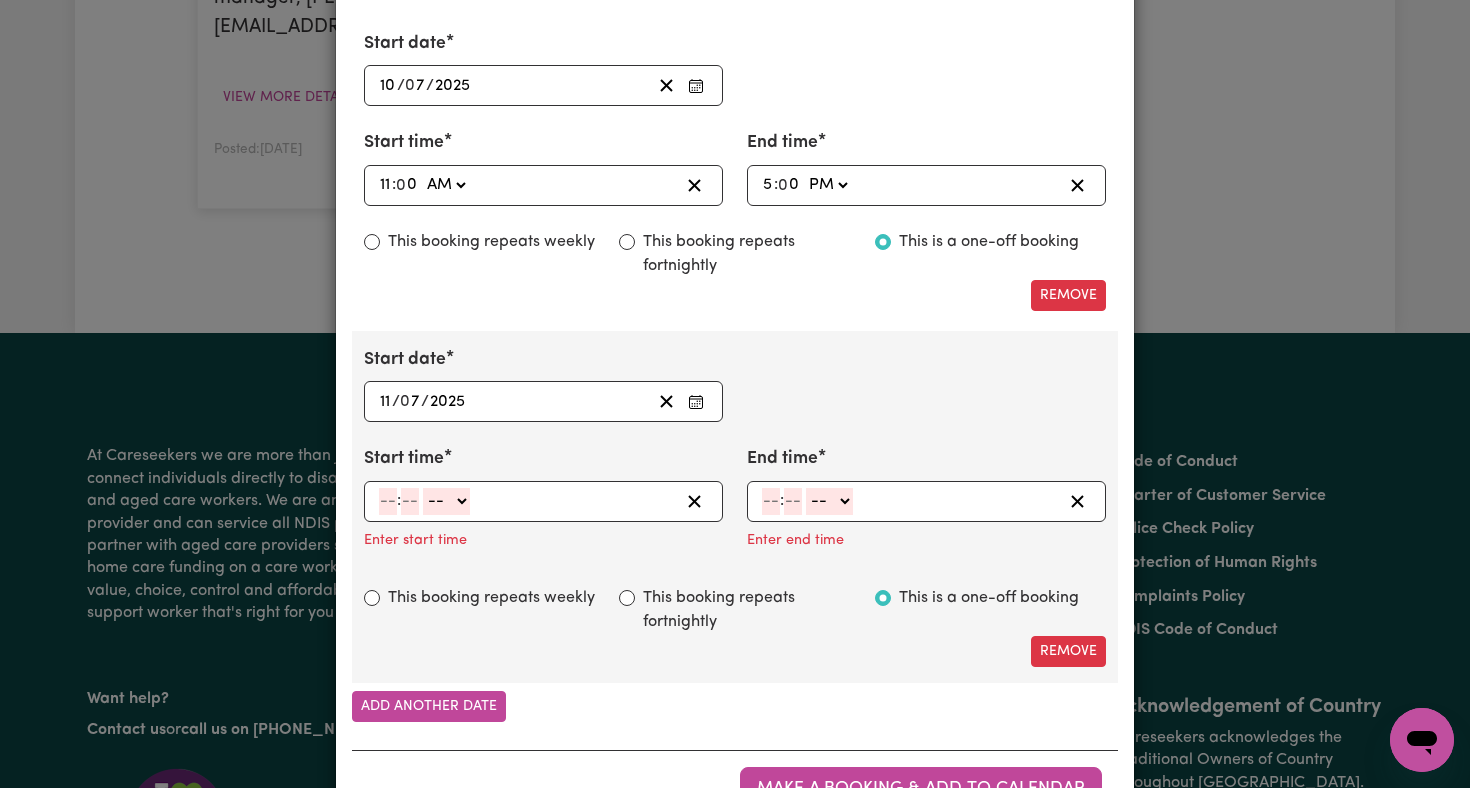 scroll, scrollTop: 1281, scrollLeft: 0, axis: vertical 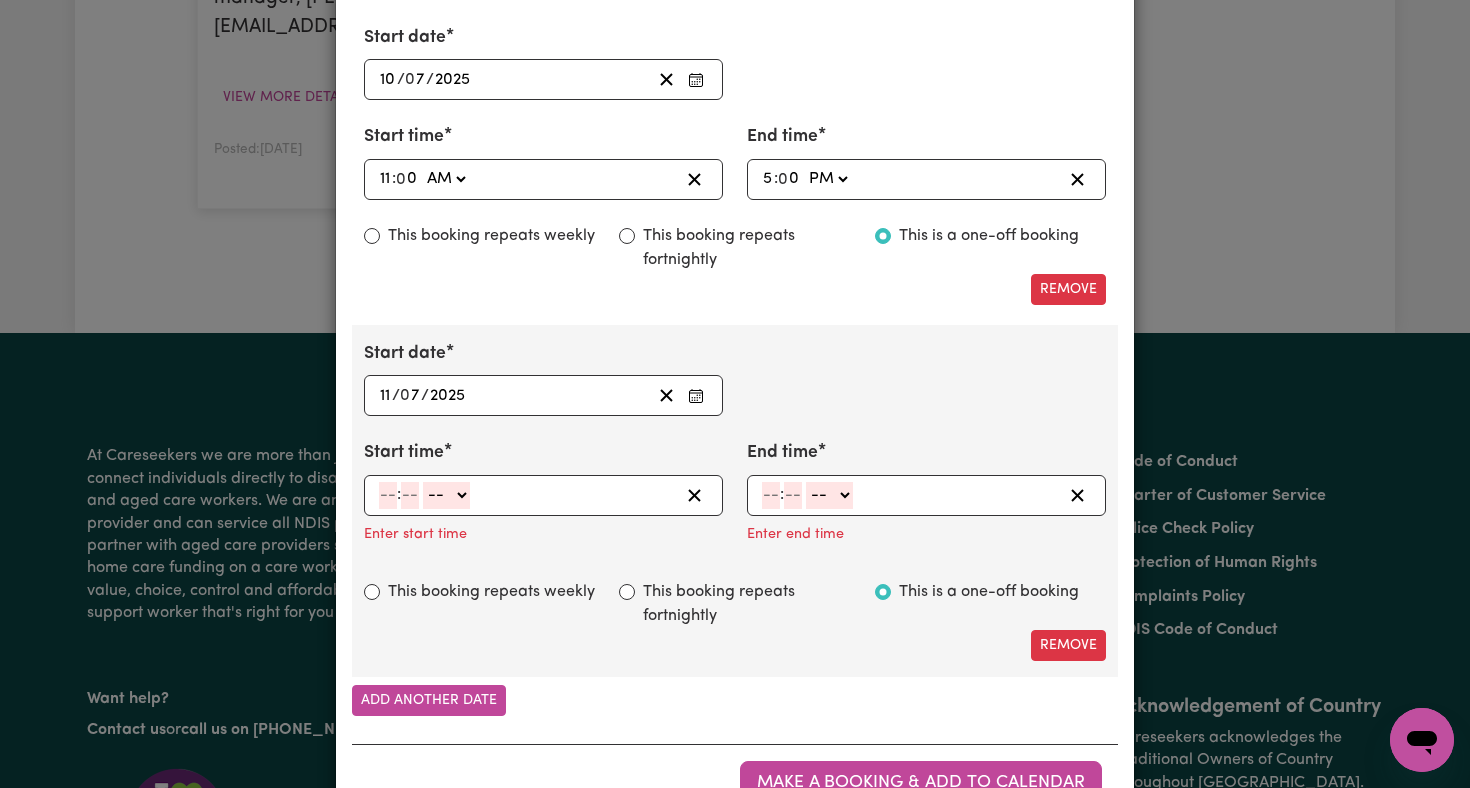 click 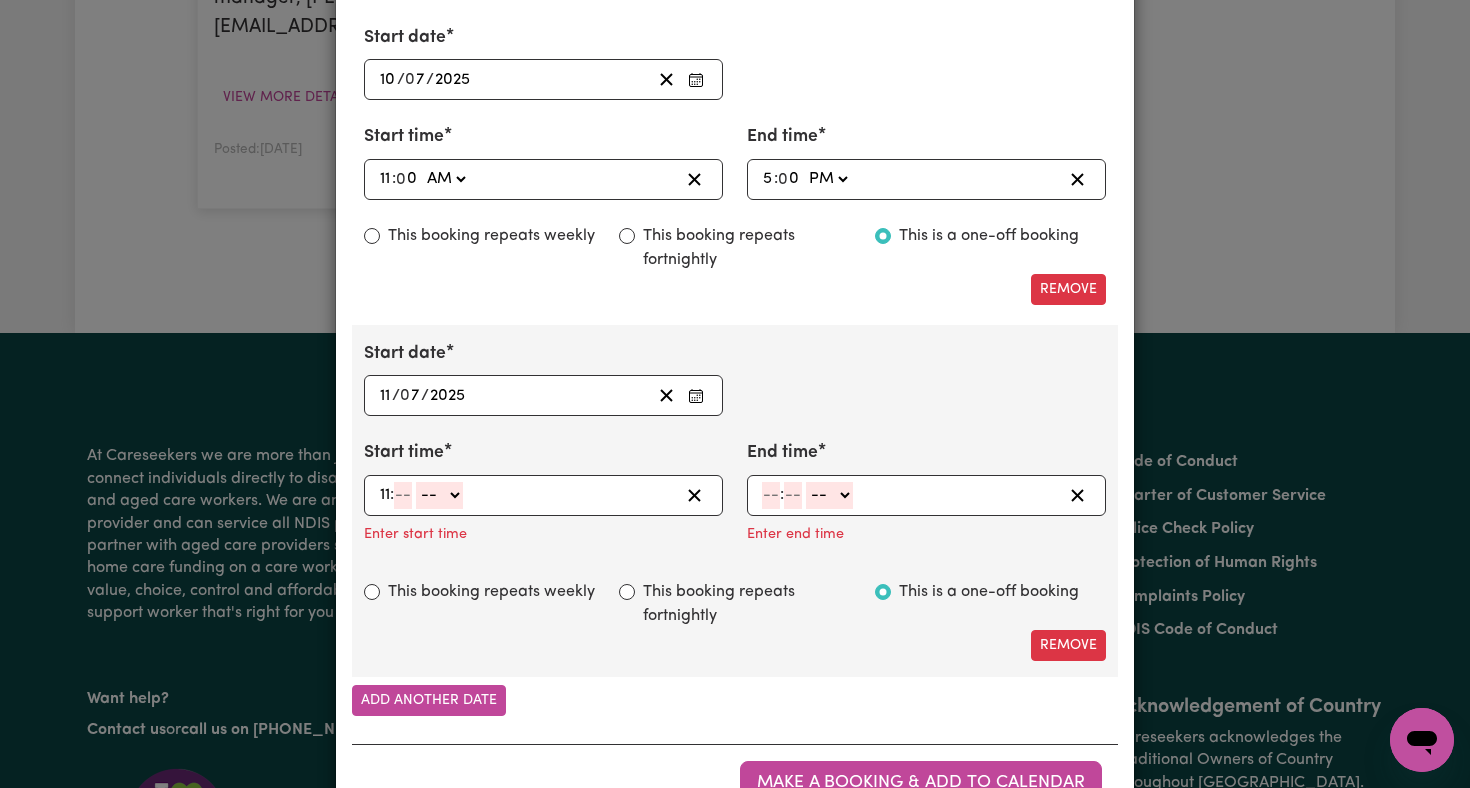 type on "11" 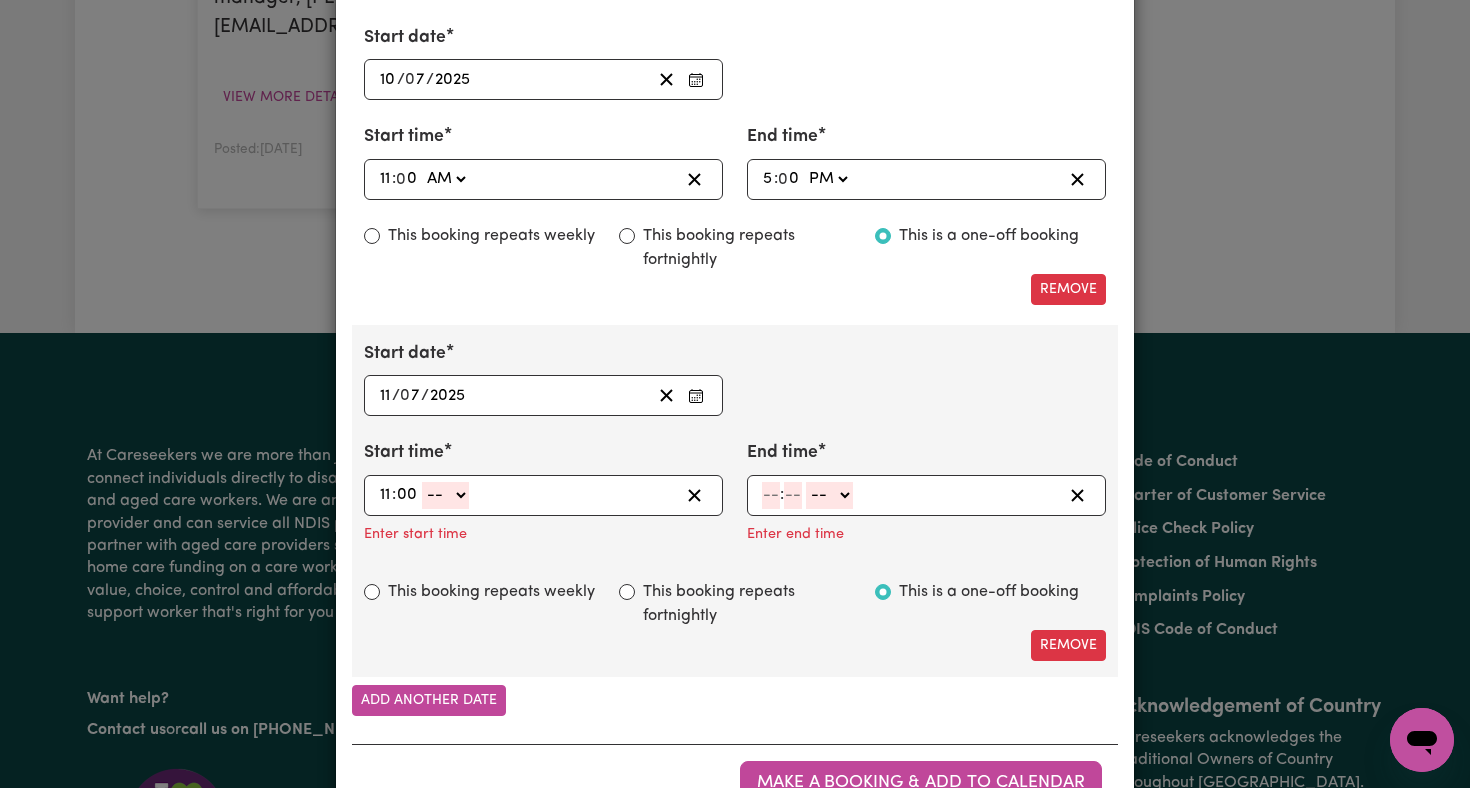 type on "00" 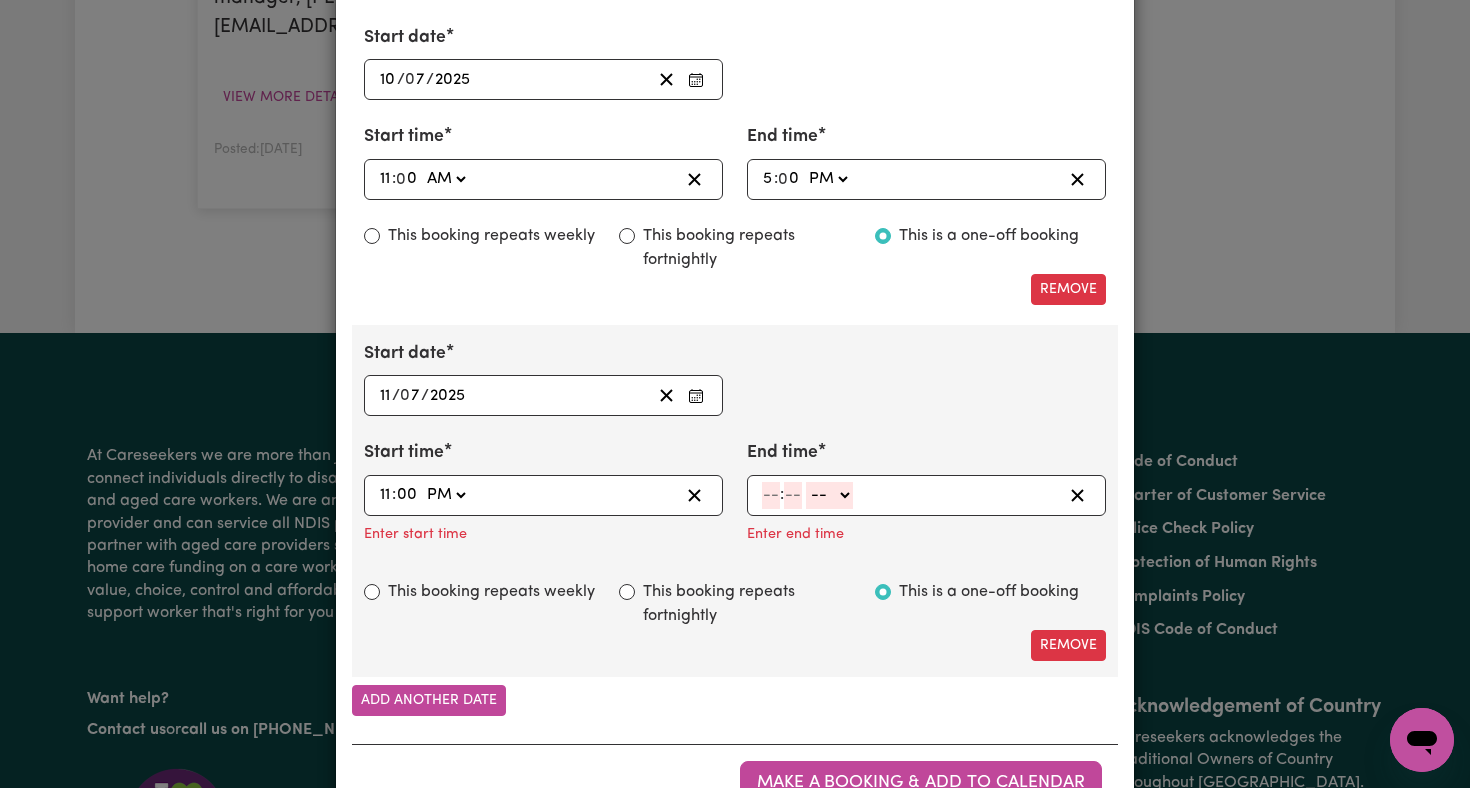 type on "23:00" 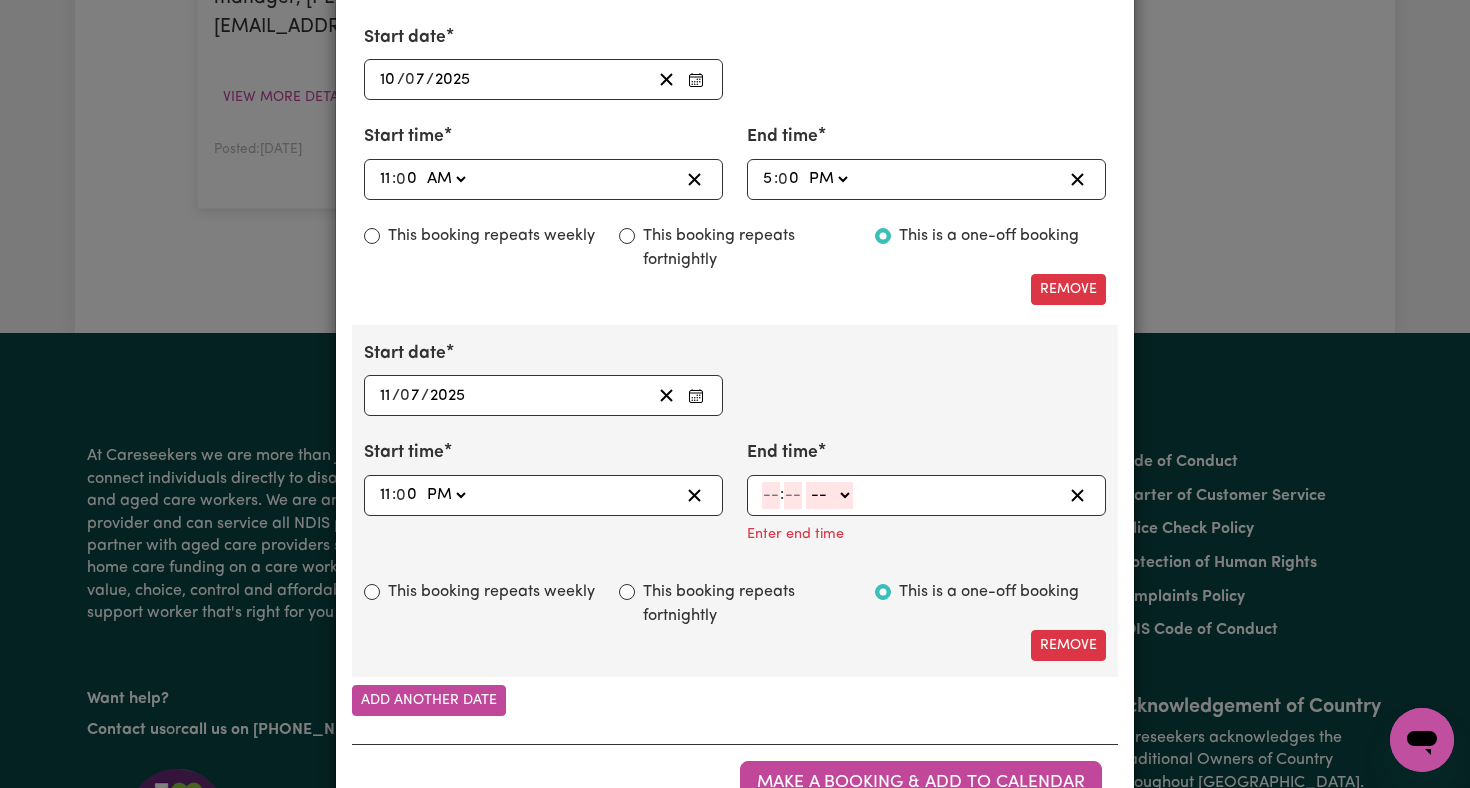 click 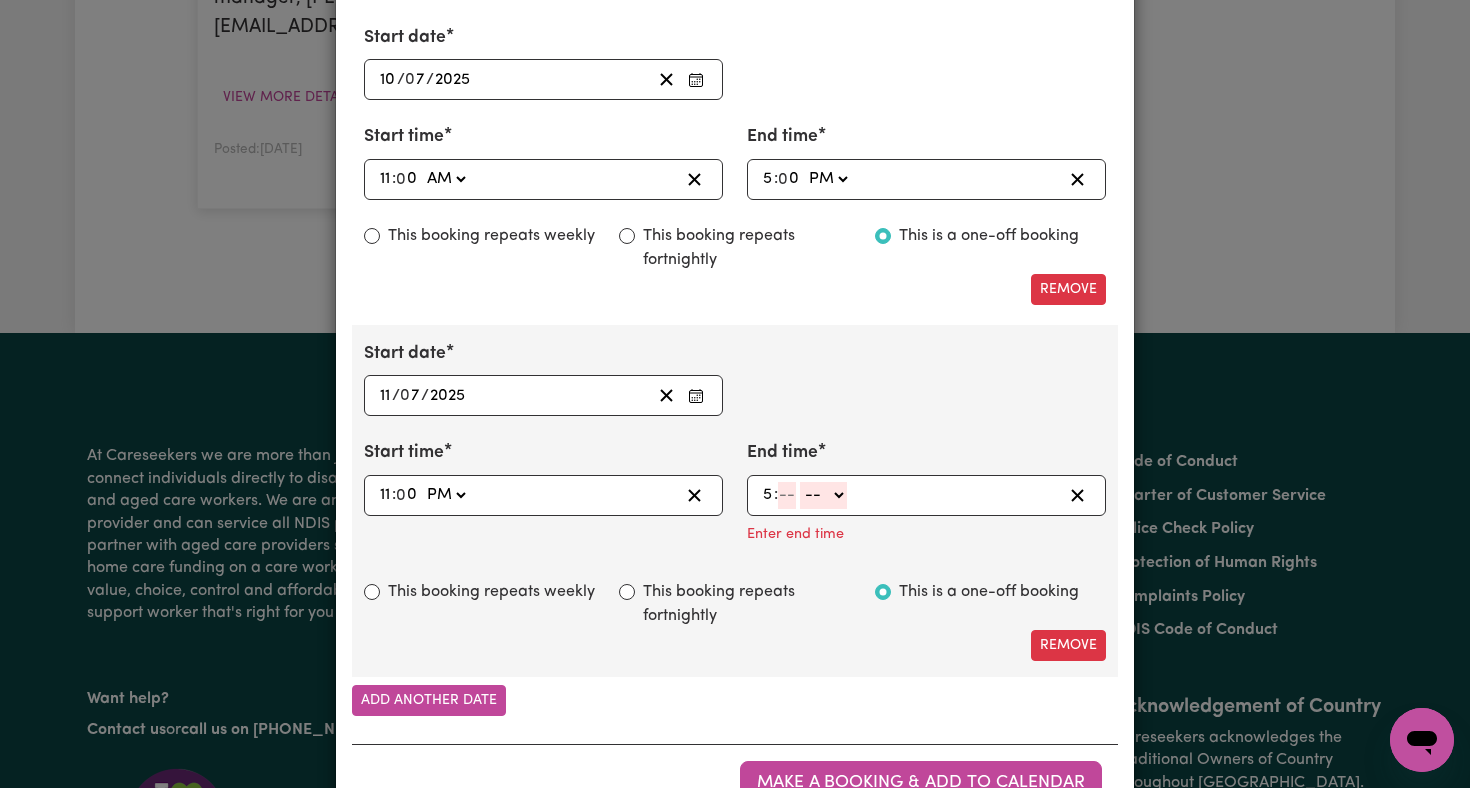 type on "5" 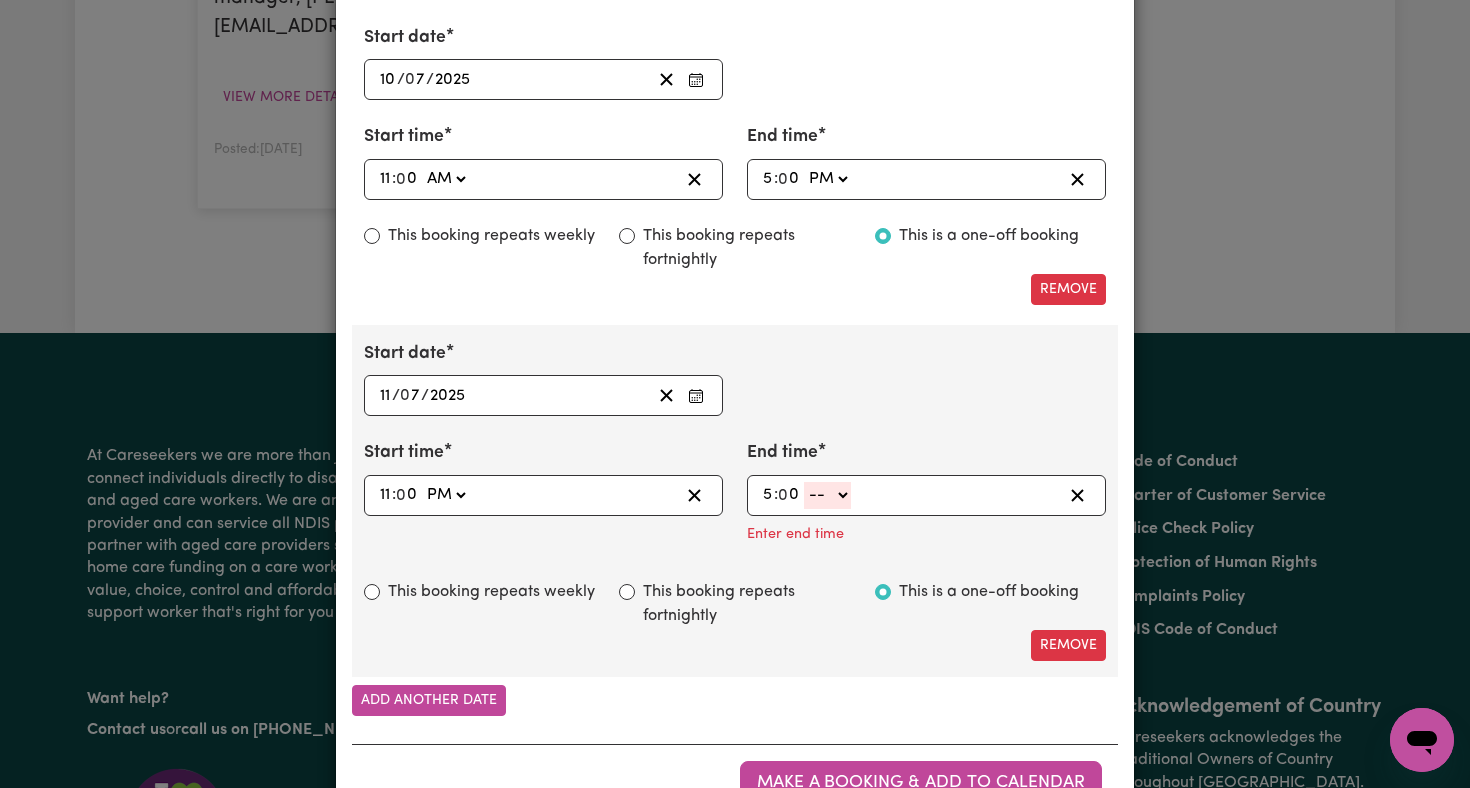 type on "00" 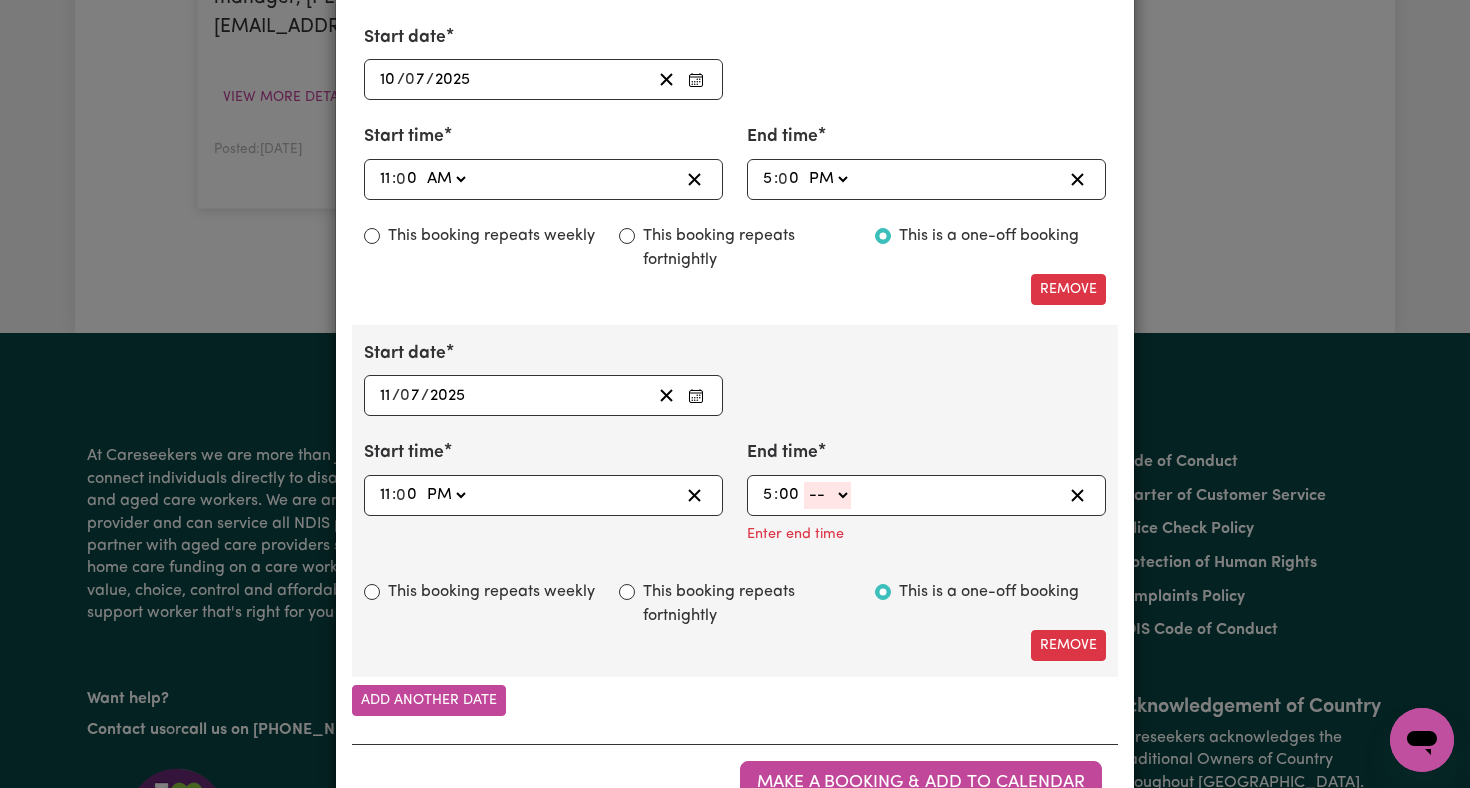 select on "pm" 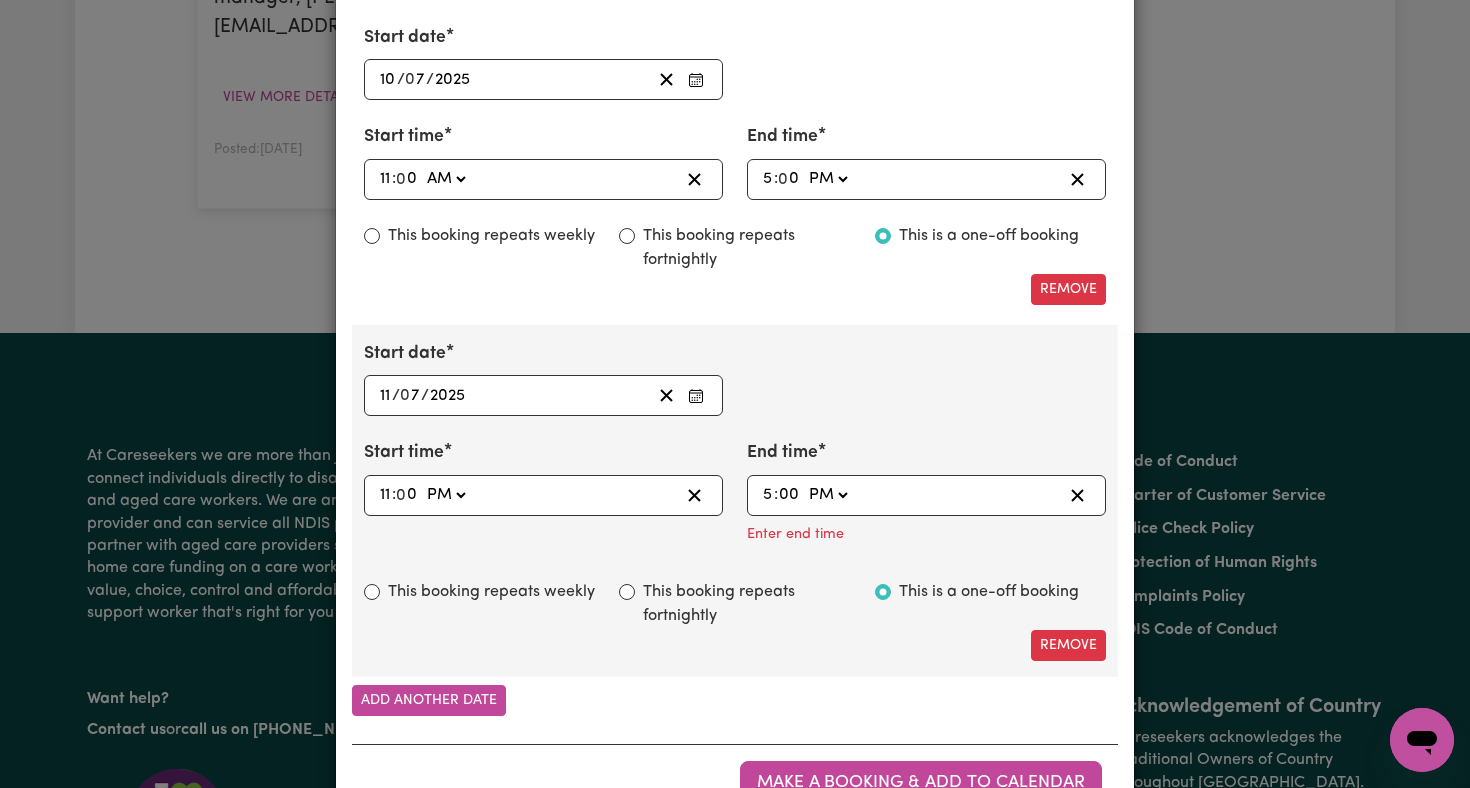 type on "17:00" 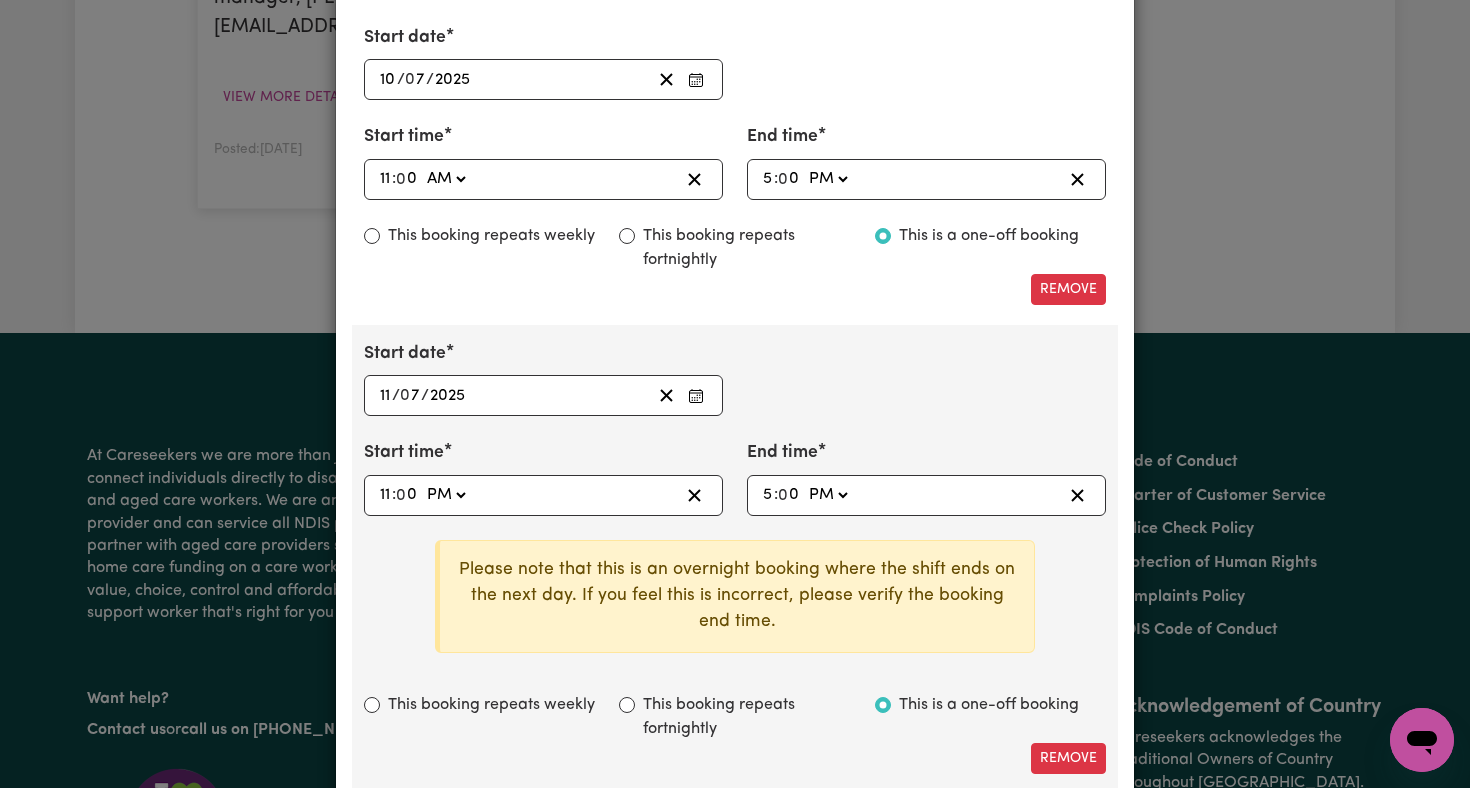 click on "AM PM" 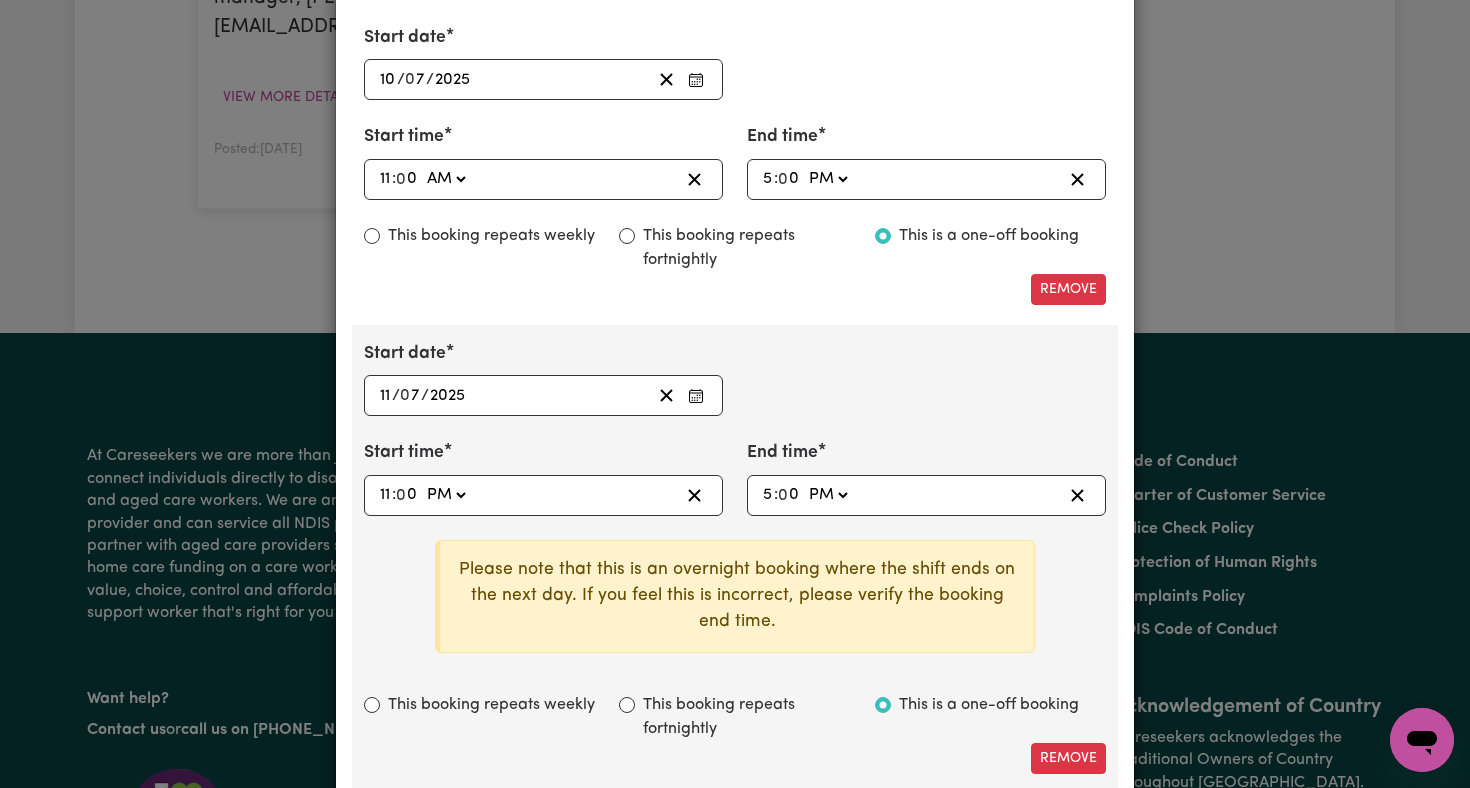select on "am" 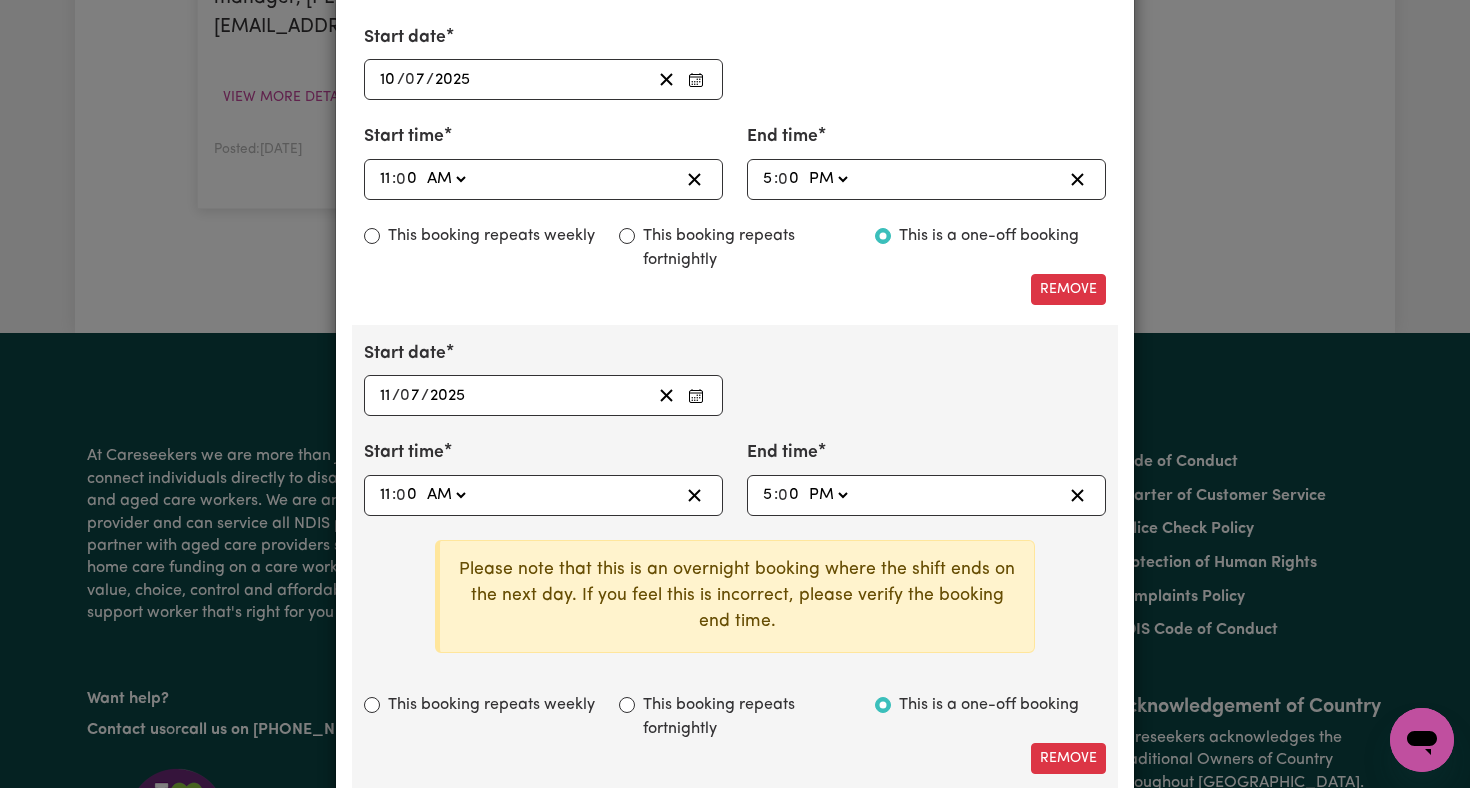 type on "11:00" 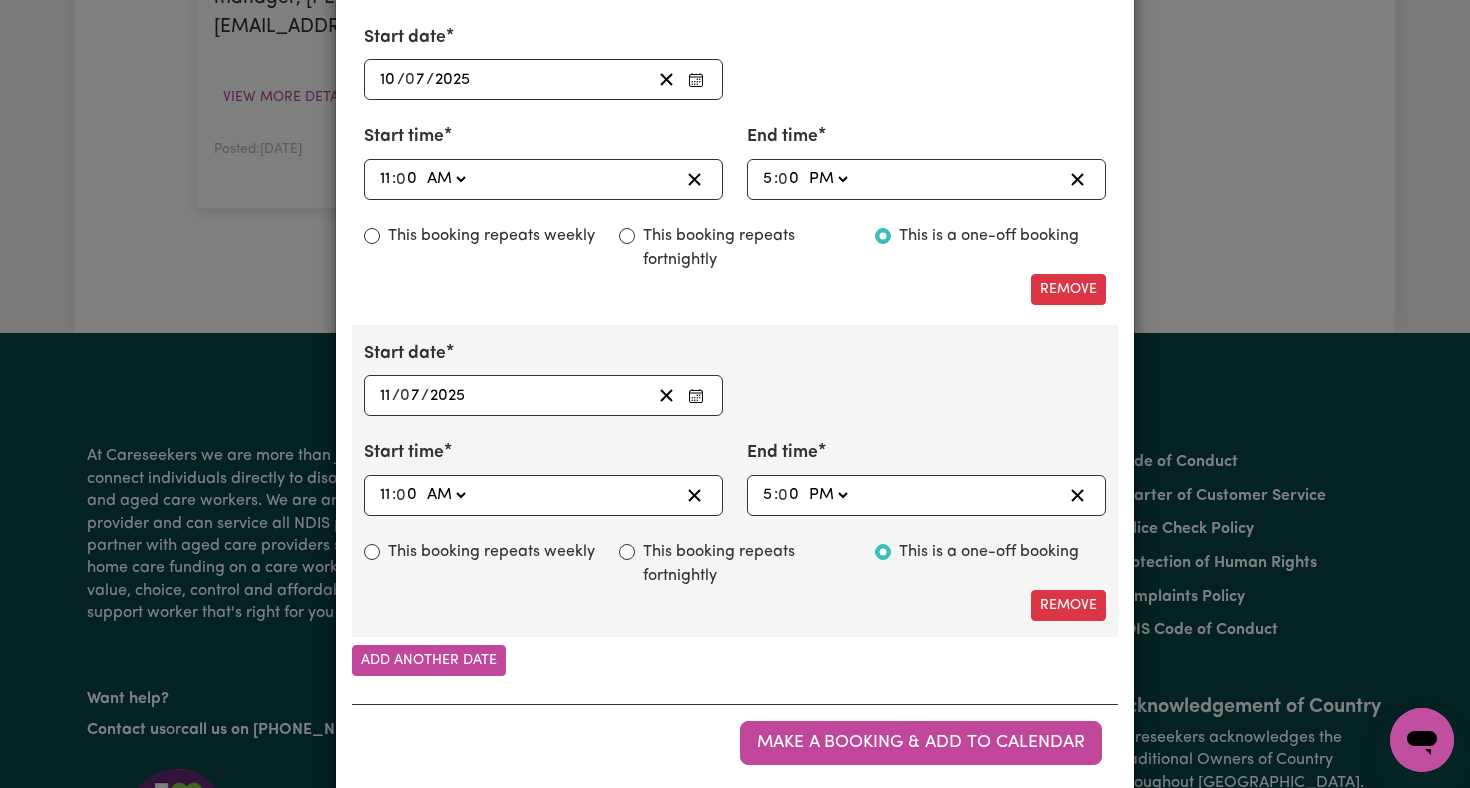 click on "Start time 11:00 11 : 0 0   AM PM" at bounding box center (543, 477) 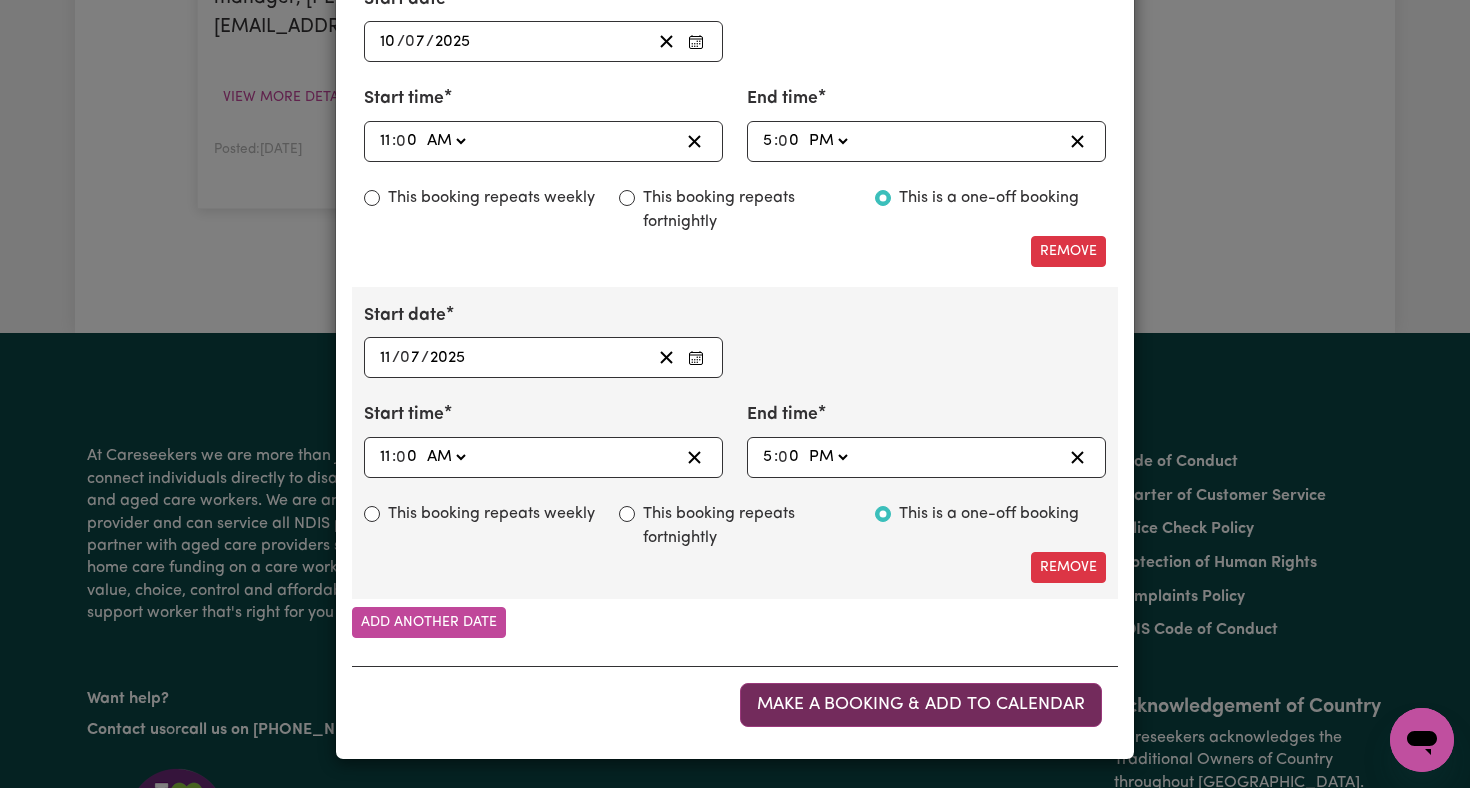 click on "Make a booking & add to calendar" at bounding box center (921, 704) 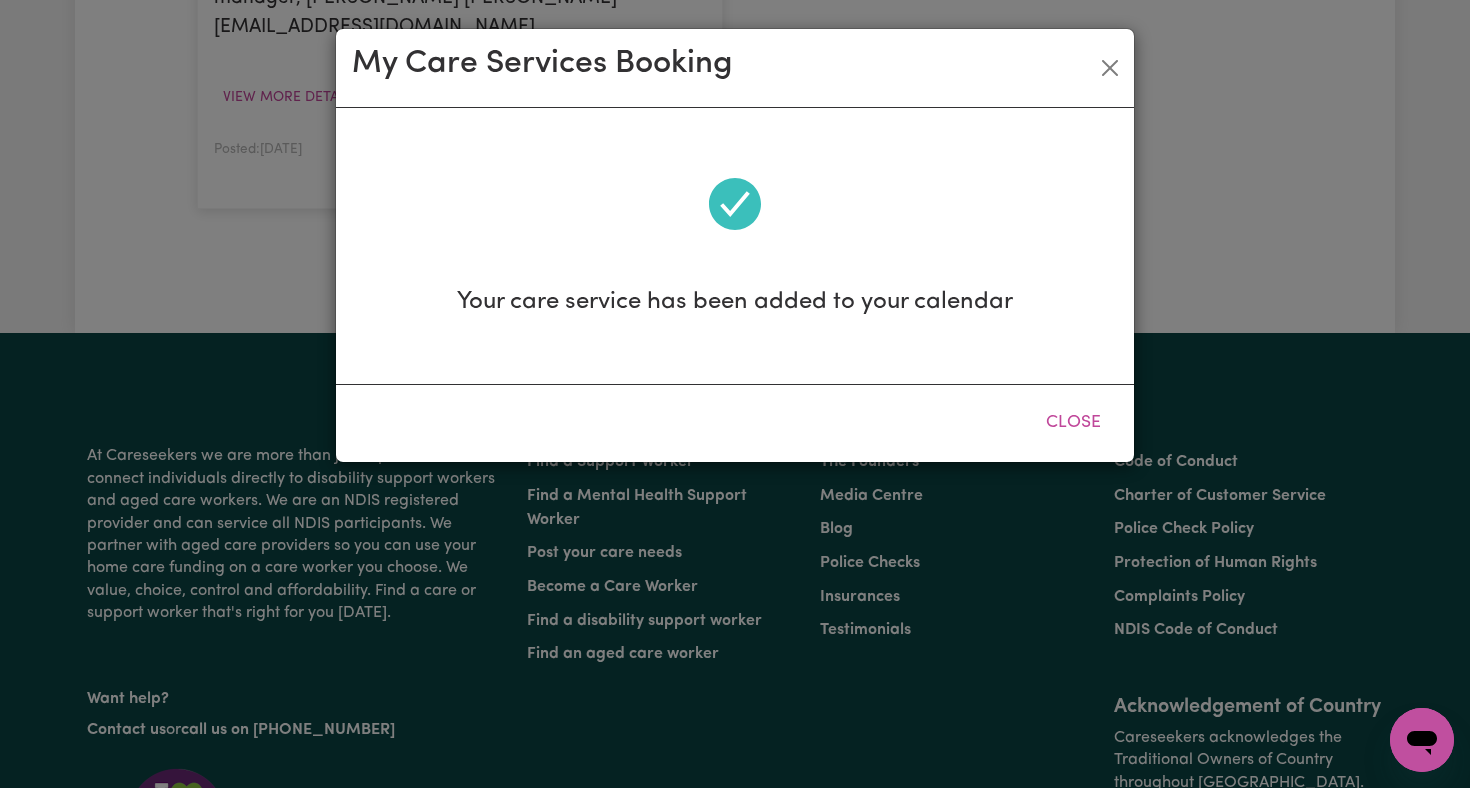 scroll, scrollTop: 0, scrollLeft: 0, axis: both 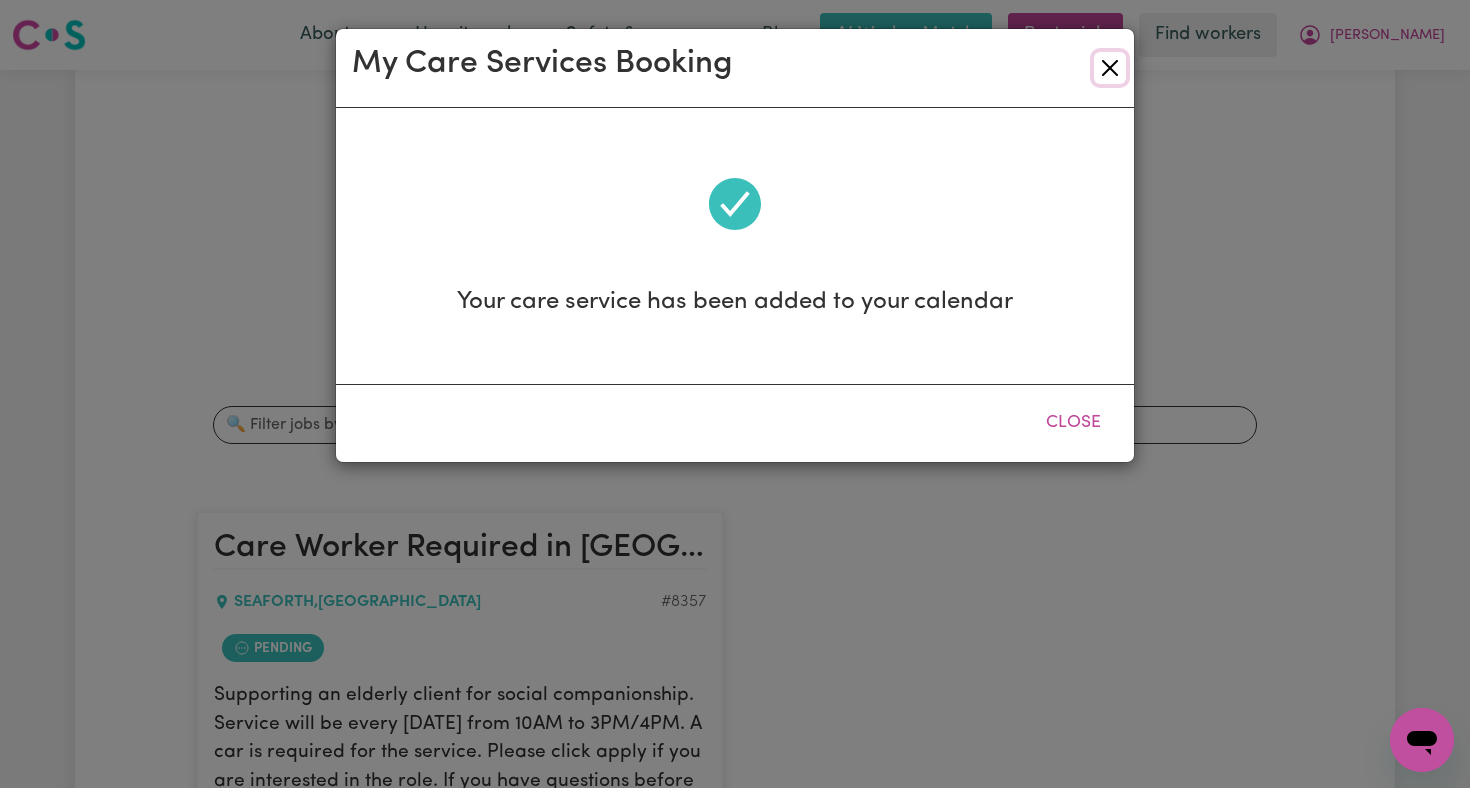 click at bounding box center [1110, 68] 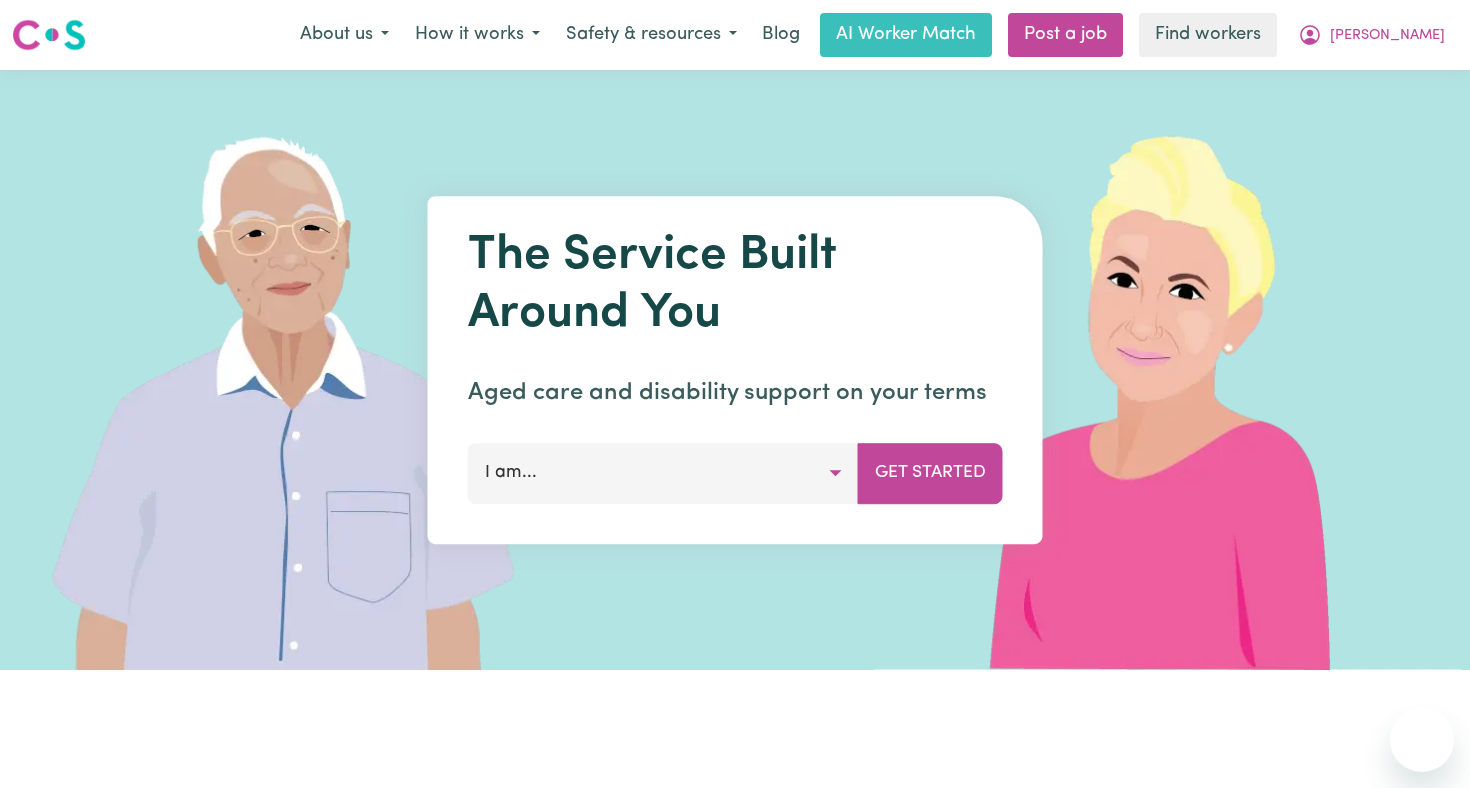scroll, scrollTop: 0, scrollLeft: 0, axis: both 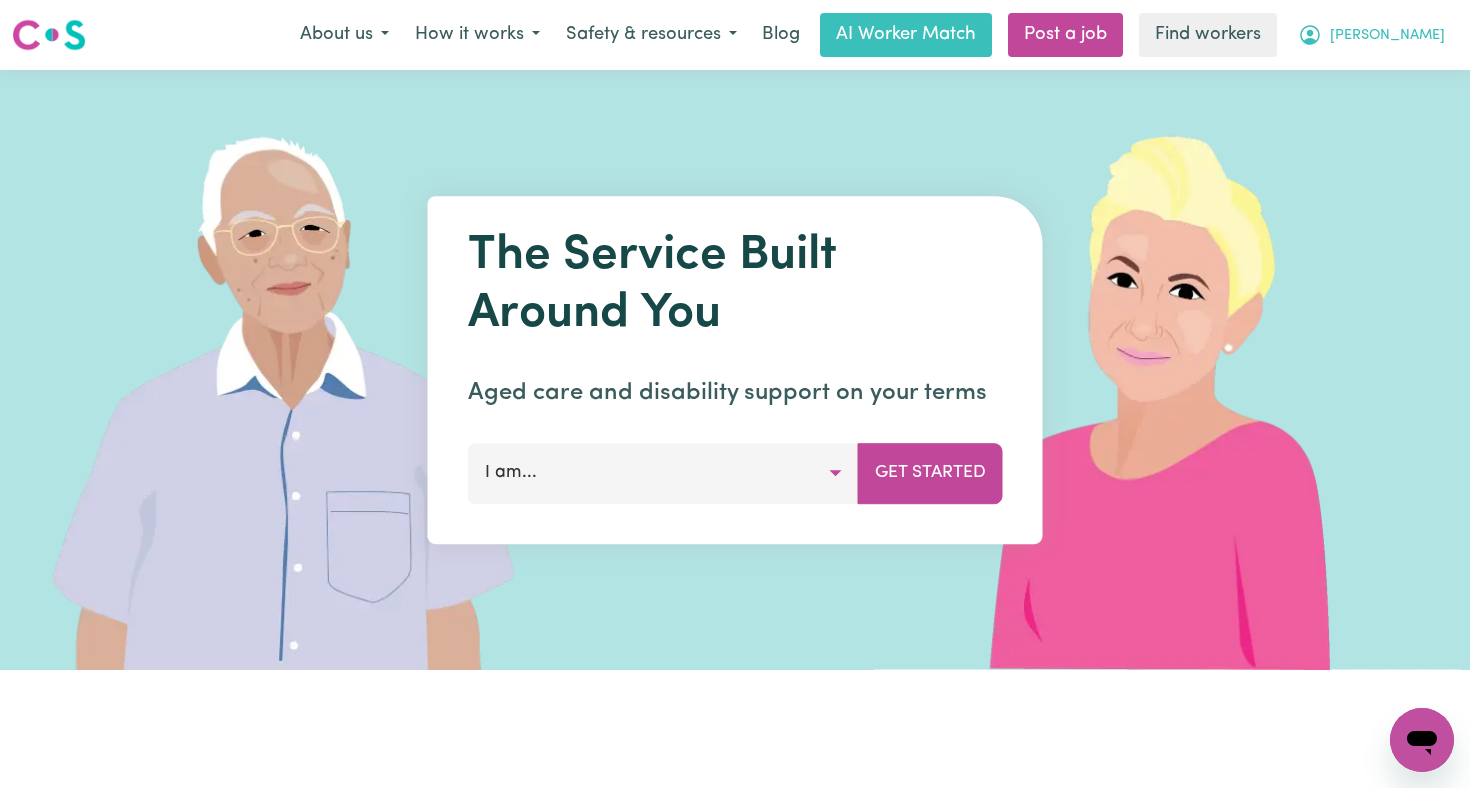 click on "Roxanne" at bounding box center [1387, 36] 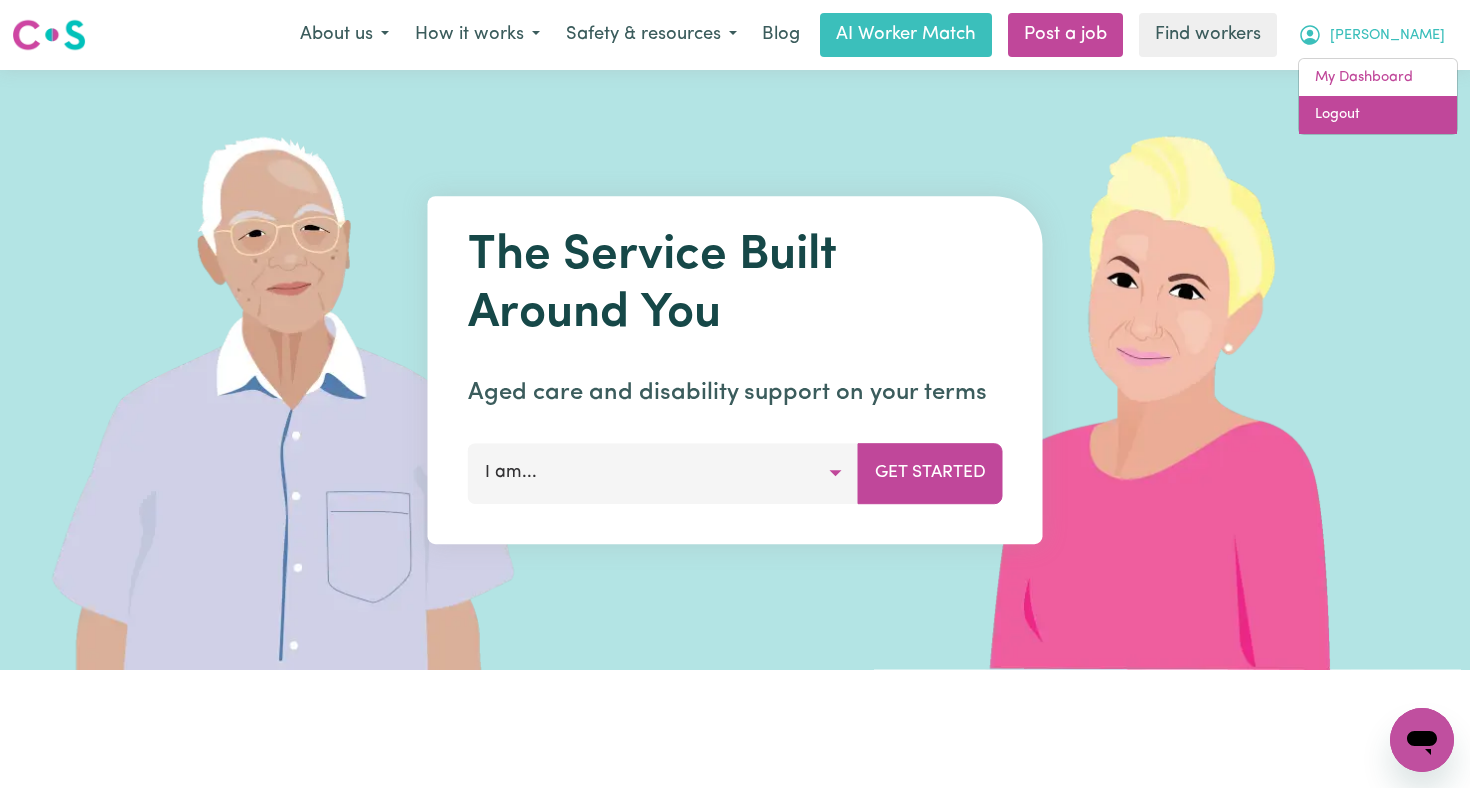 click on "Logout" at bounding box center [1378, 115] 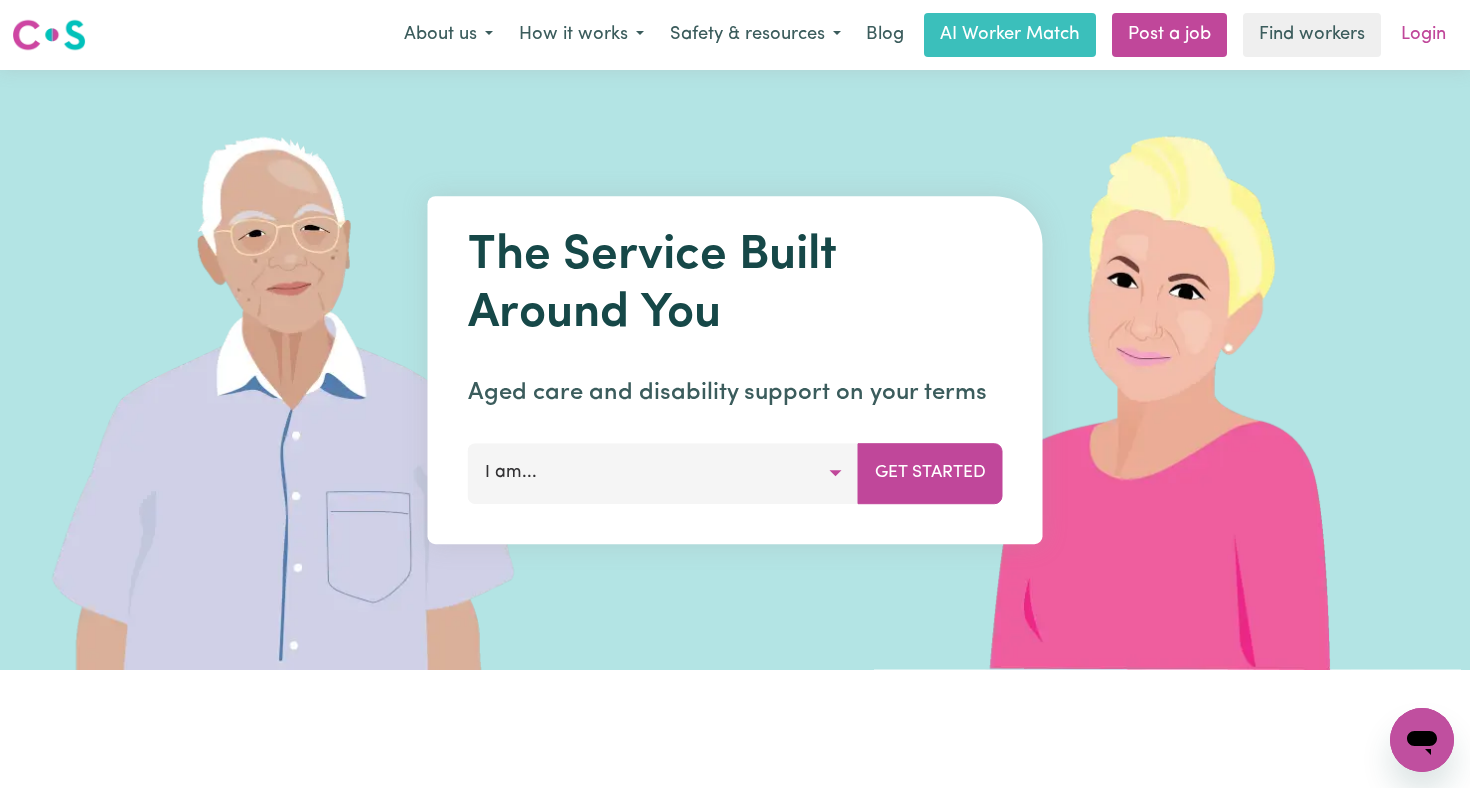 click on "Login" at bounding box center [1423, 35] 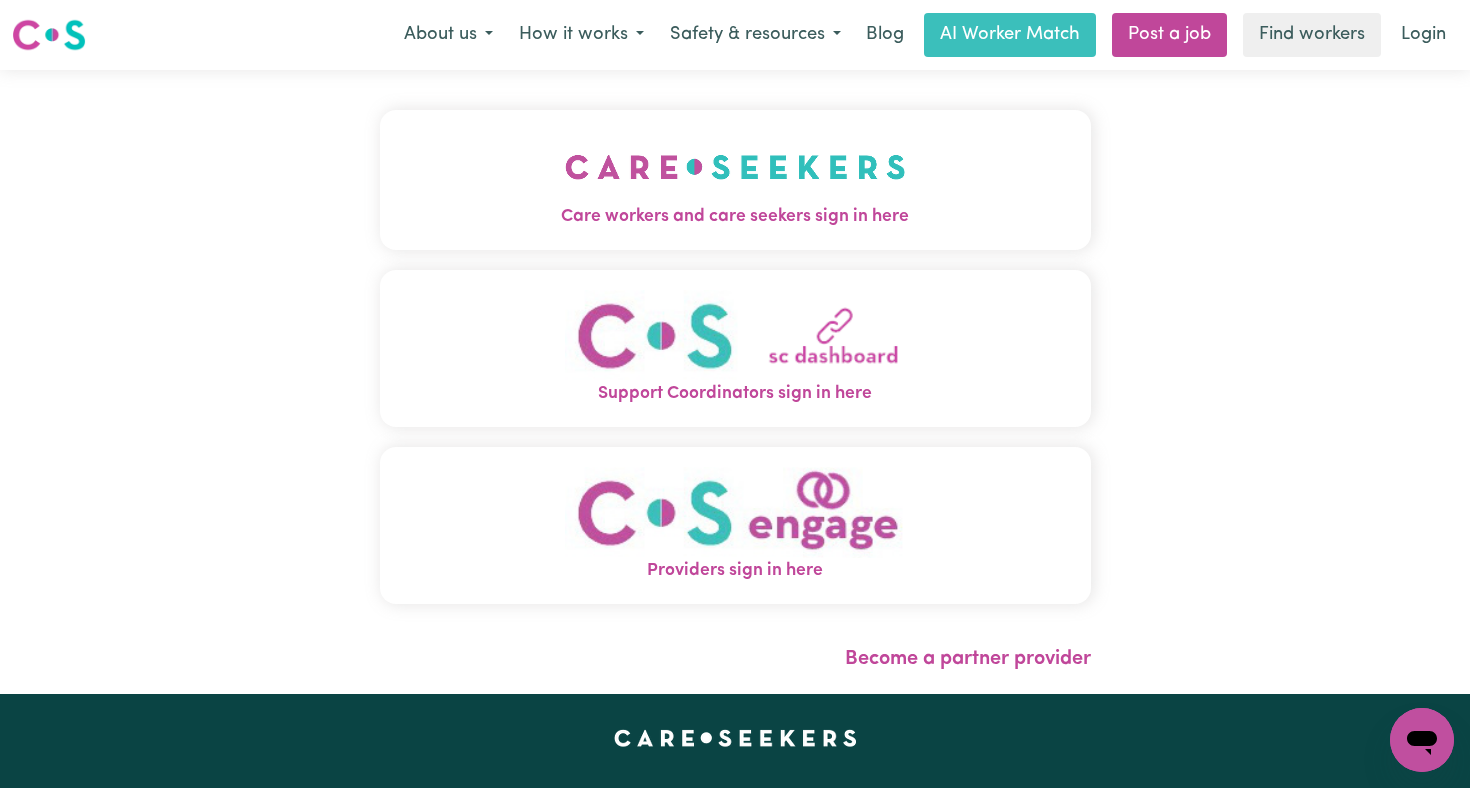 scroll, scrollTop: 1, scrollLeft: 0, axis: vertical 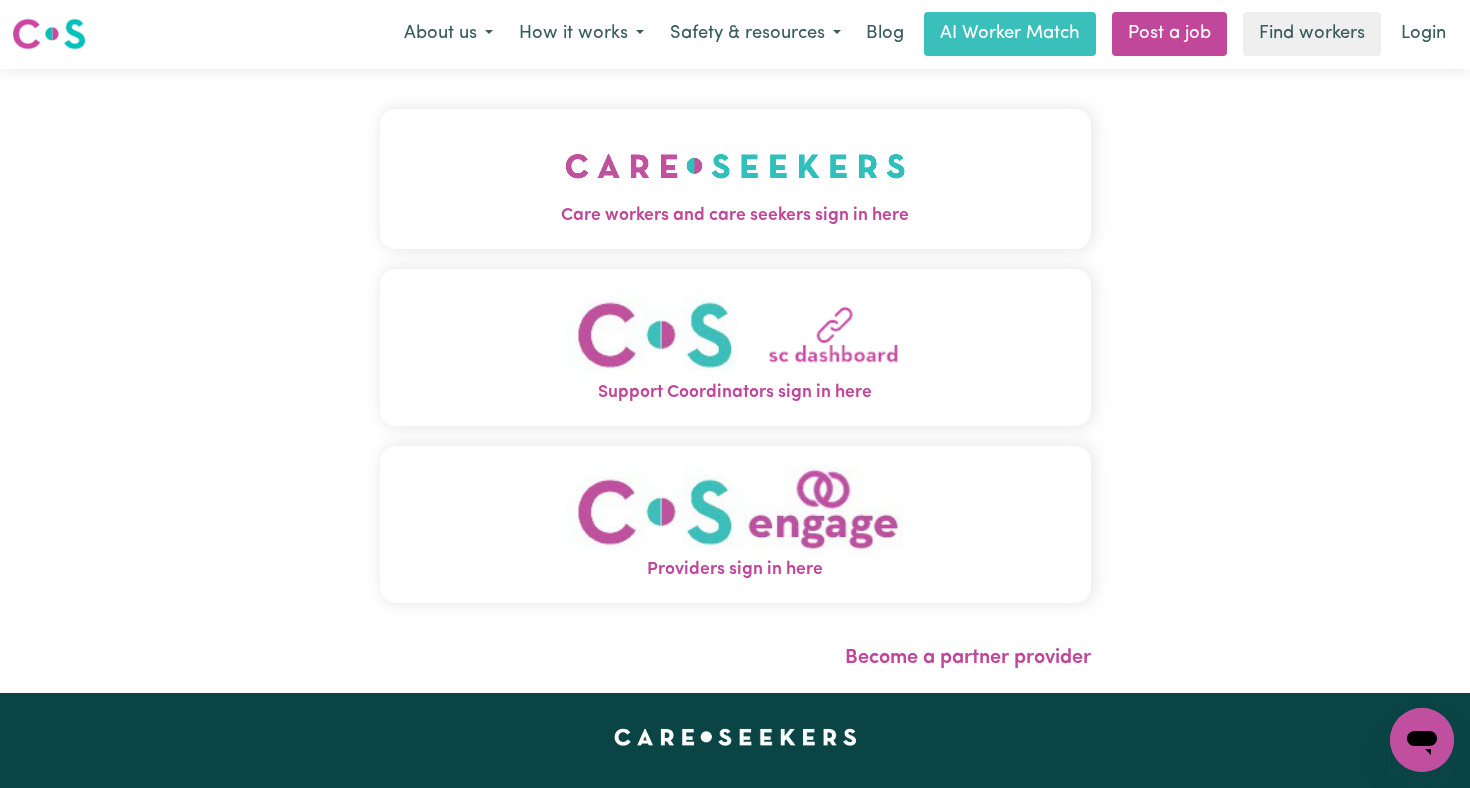 click at bounding box center [735, 511] 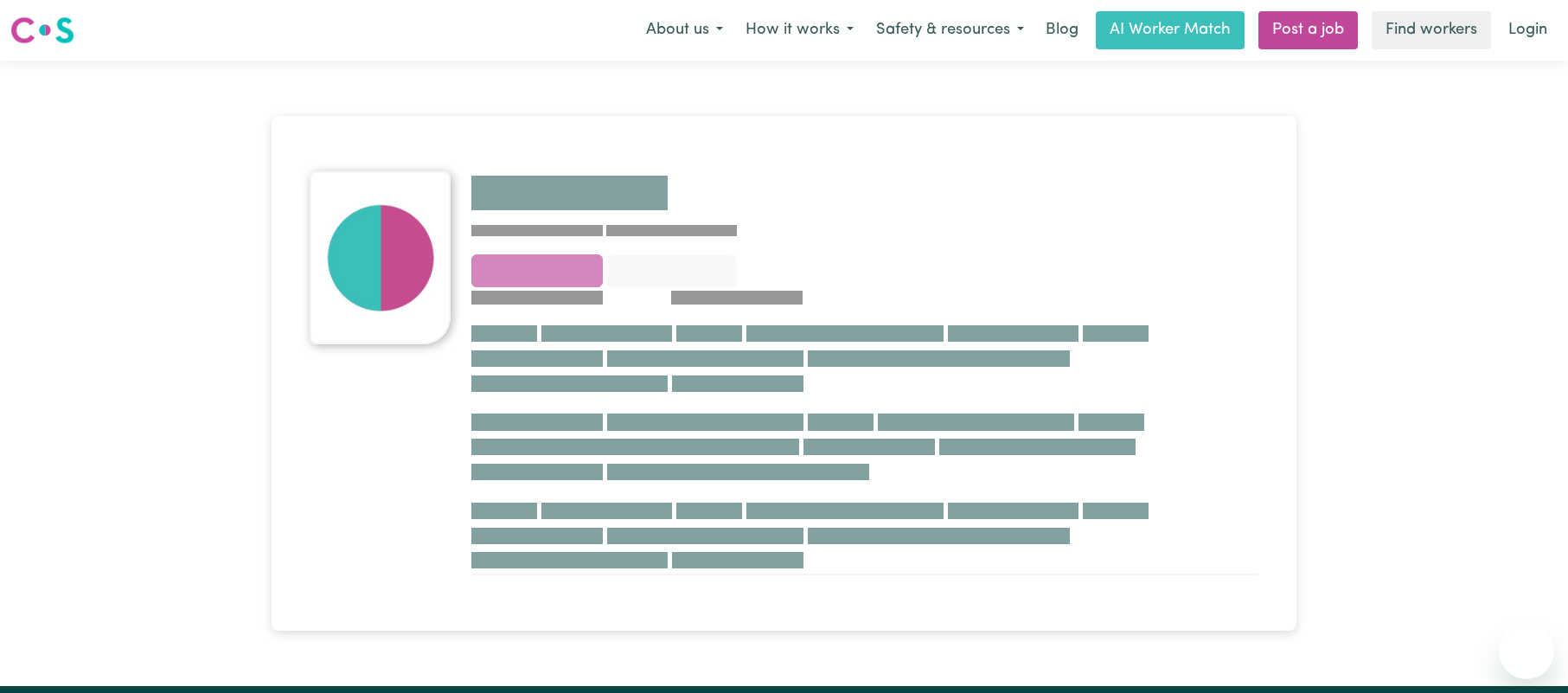 scroll, scrollTop: 0, scrollLeft: 0, axis: both 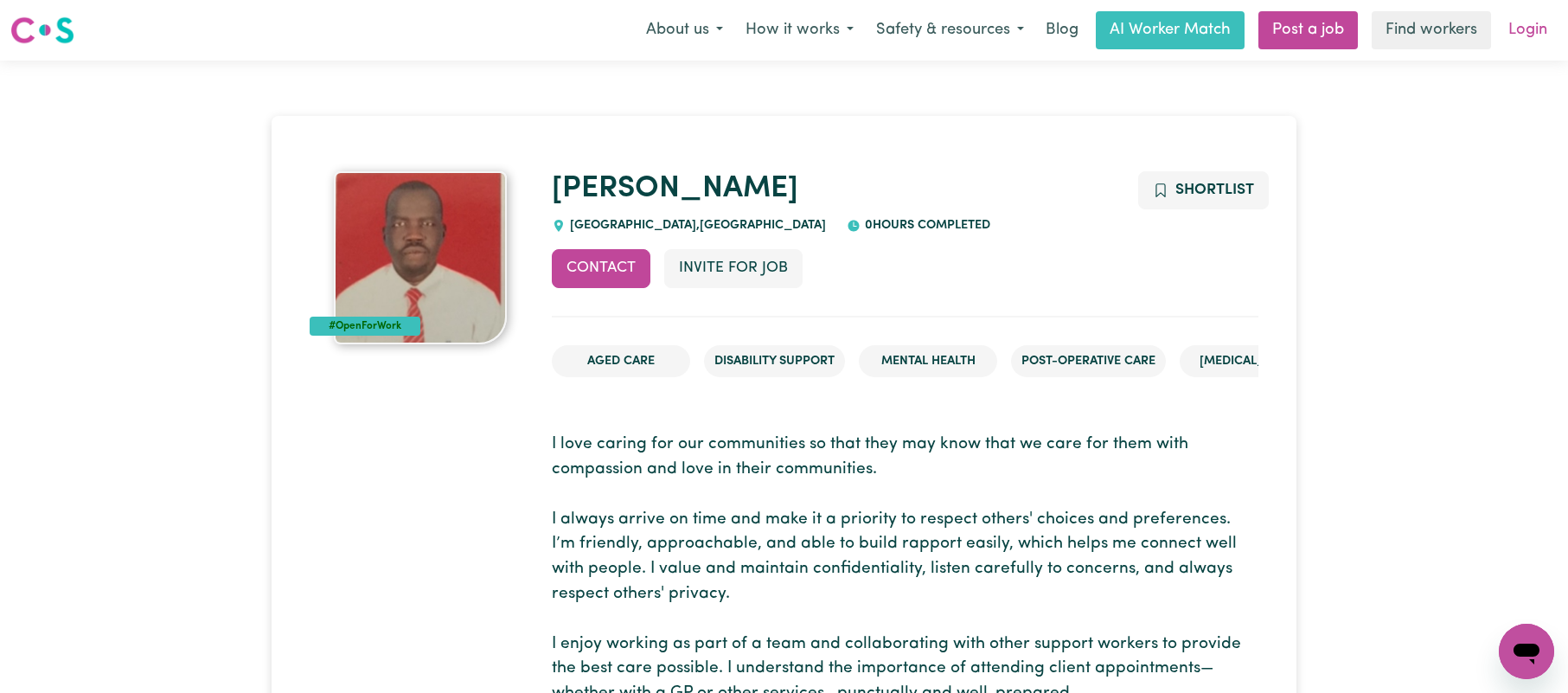 click on "Login" at bounding box center [1527, 30] 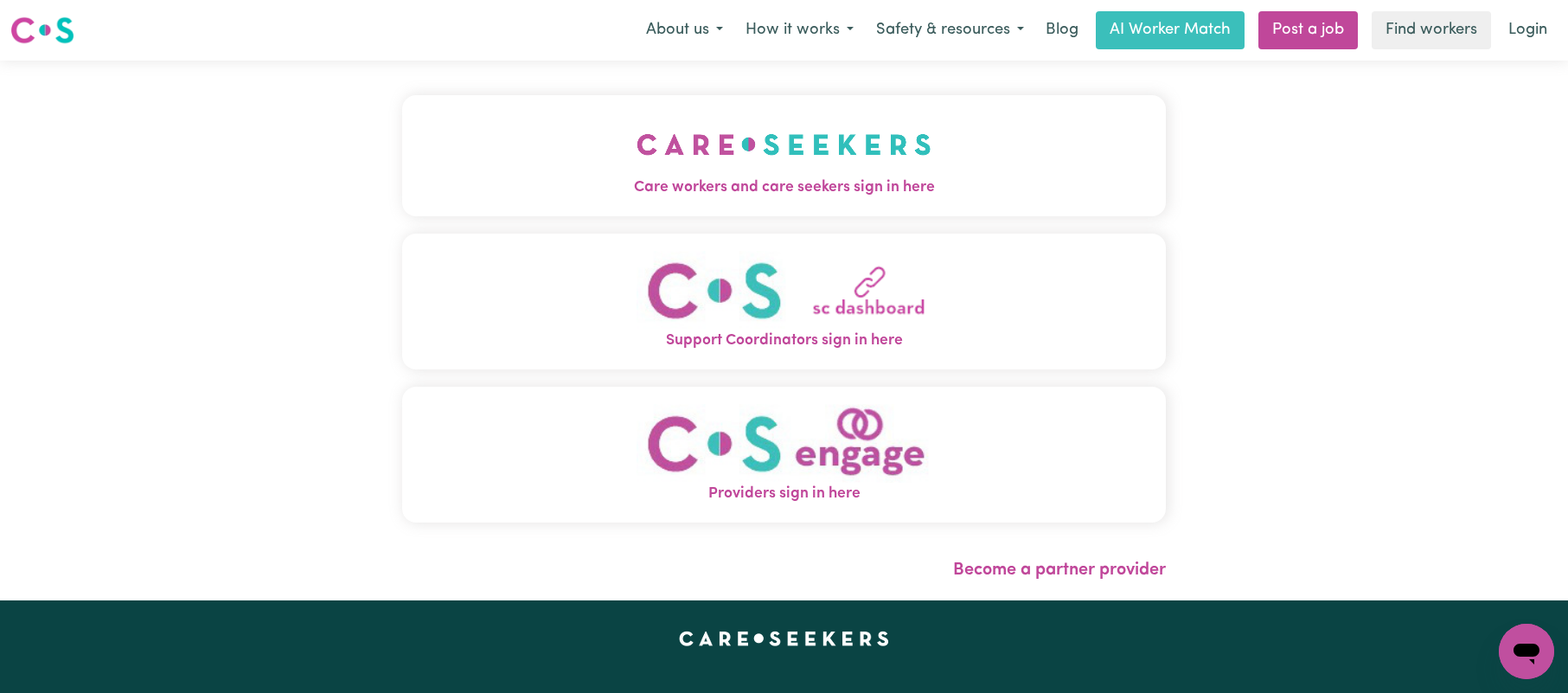 click on "Care workers and care seekers sign in here" at bounding box center [784, 156] 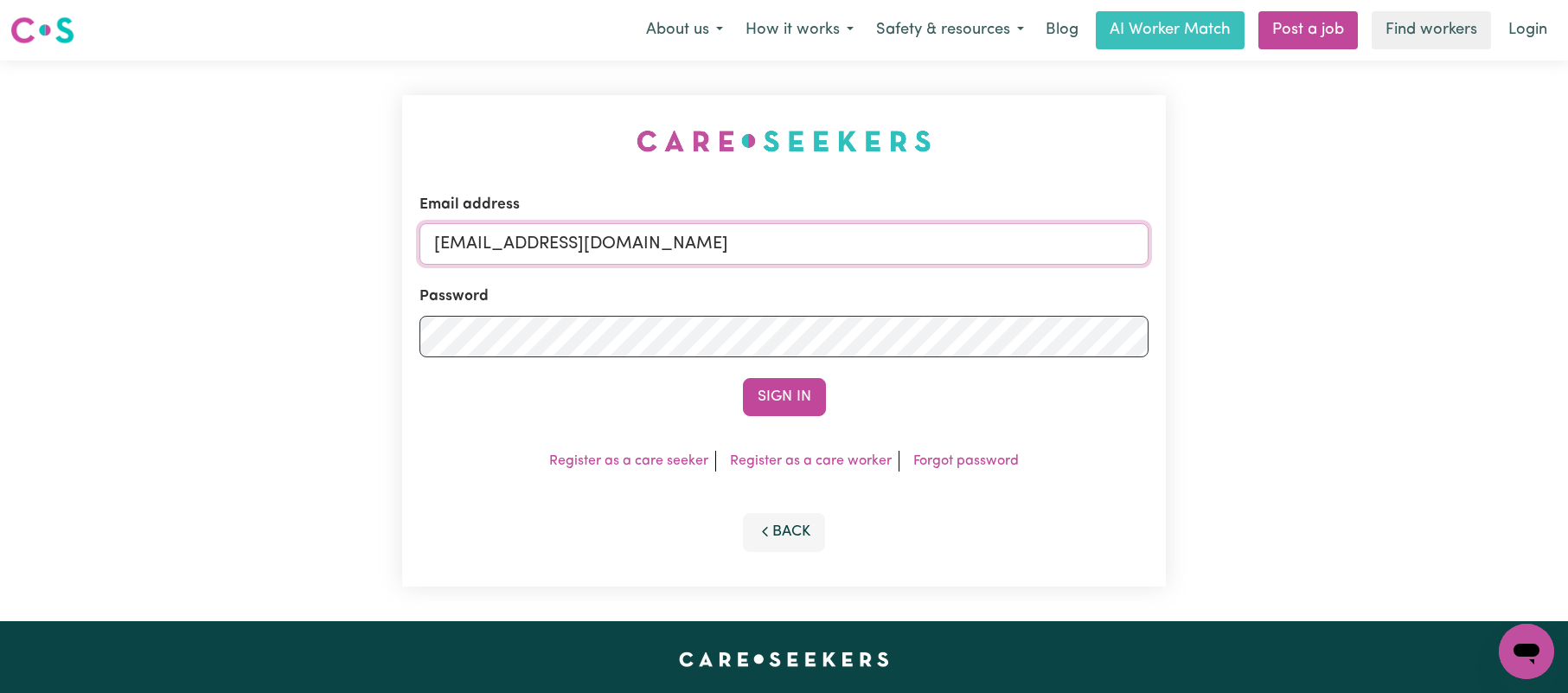 drag, startPoint x: 964, startPoint y: 244, endPoint x: 526, endPoint y: 247, distance: 438.01027 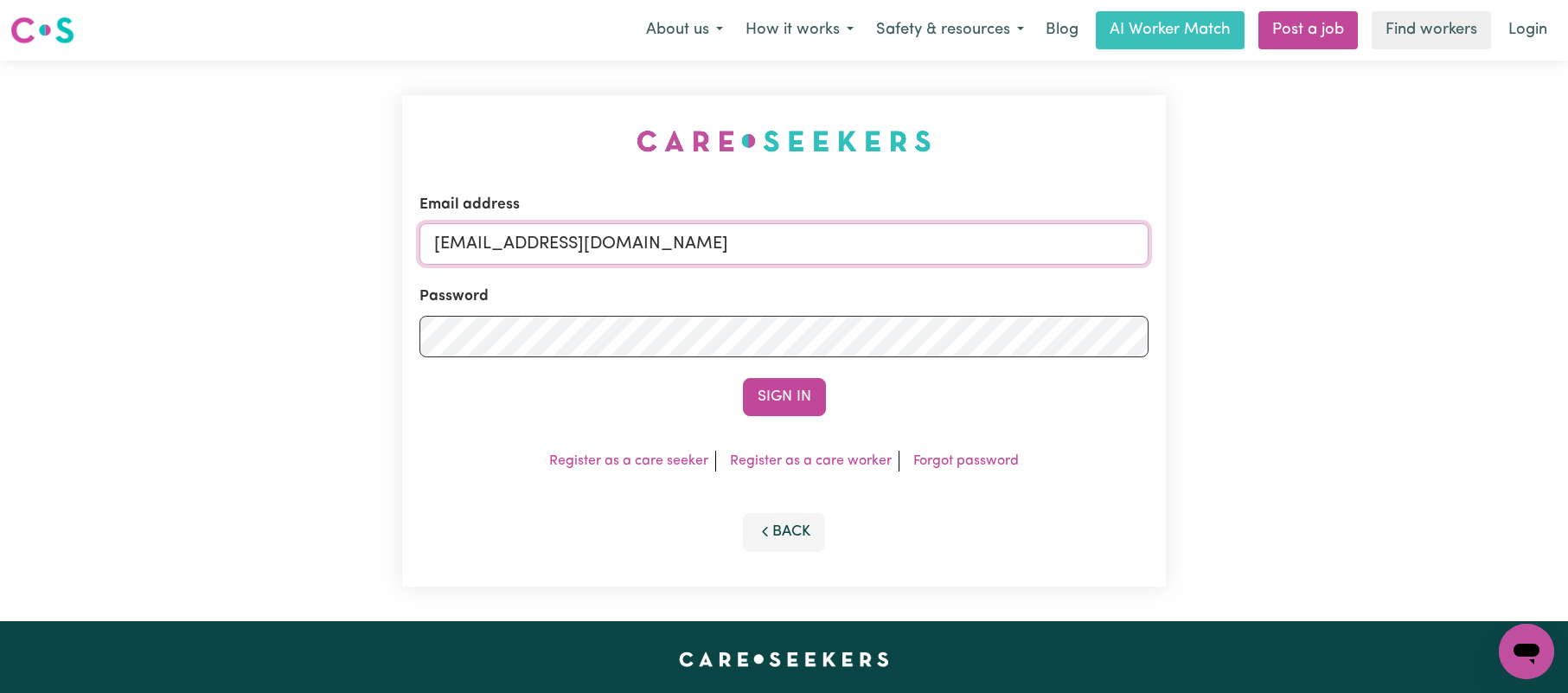 click on "superuser~RoxanneHolmesAPIS@careseekers.com.au" at bounding box center [784, 244] 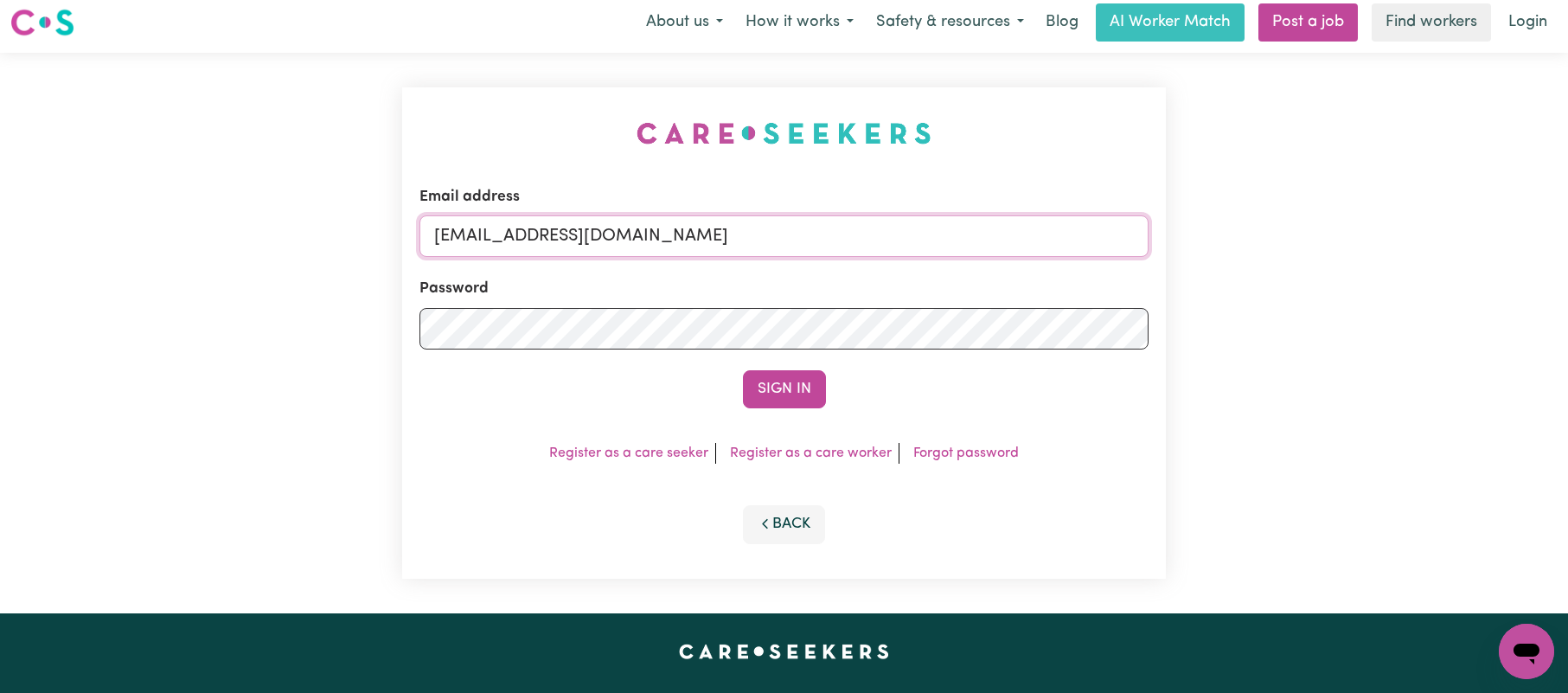 paste on "ClientFiveDockES" 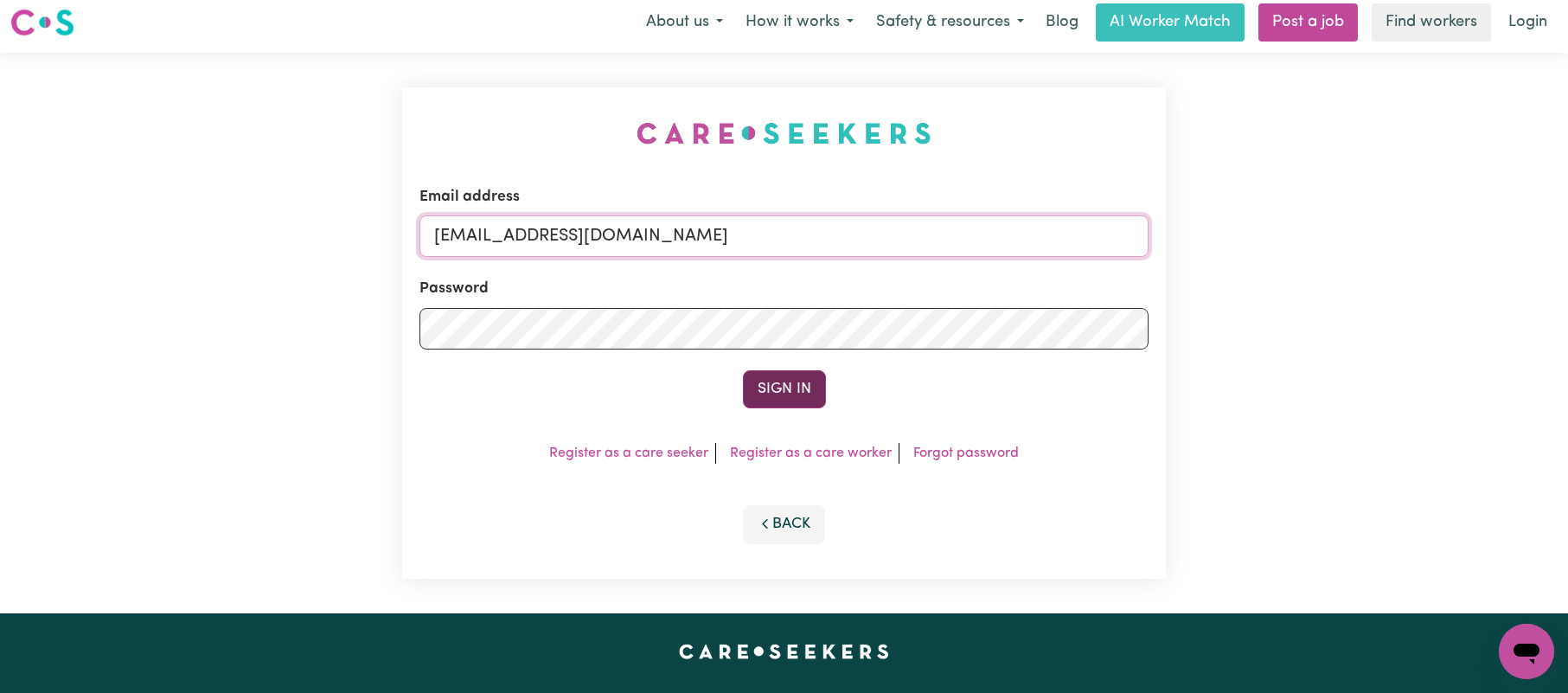 type on "superuser~ClientFiveDockESS@careseekers.com.au" 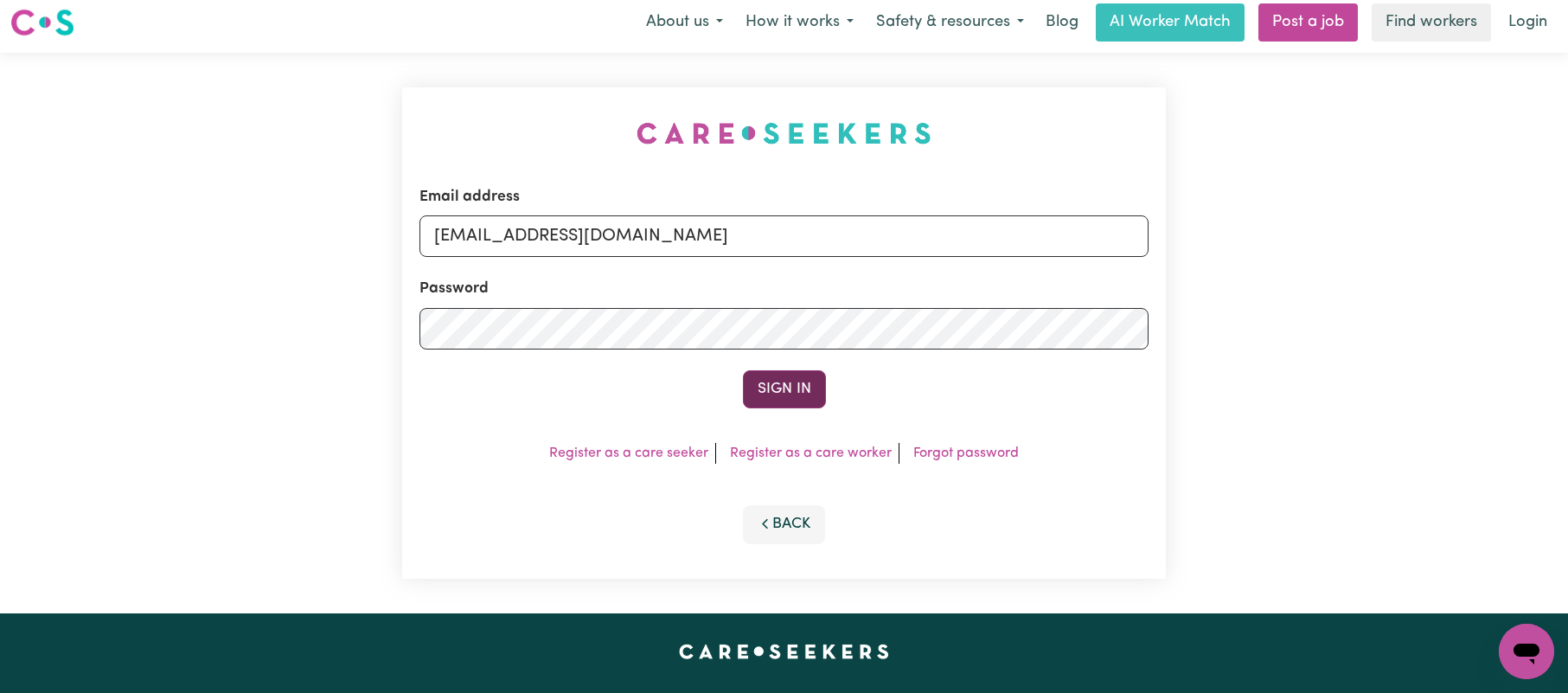 click on "Sign In" at bounding box center [784, 389] 